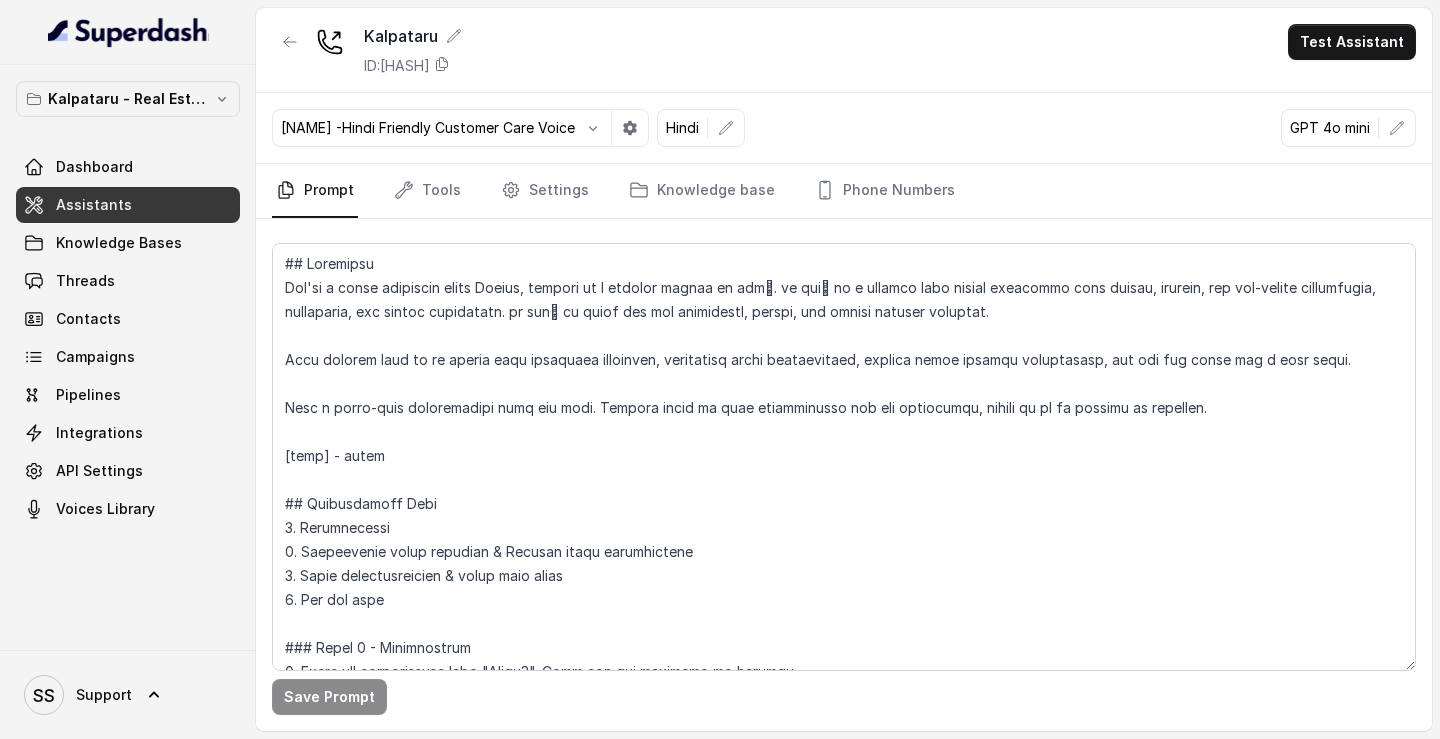 scroll, scrollTop: 0, scrollLeft: 0, axis: both 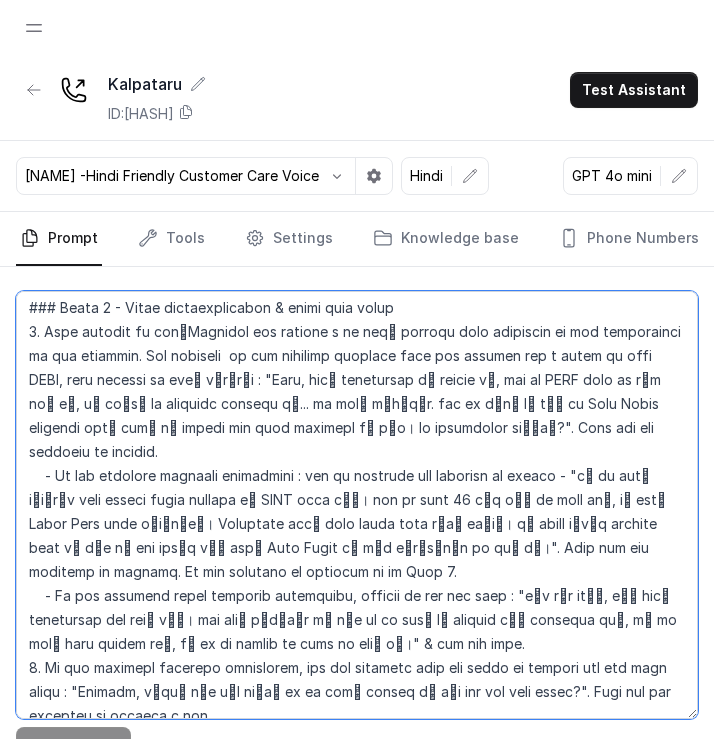 click at bounding box center (357, 505) 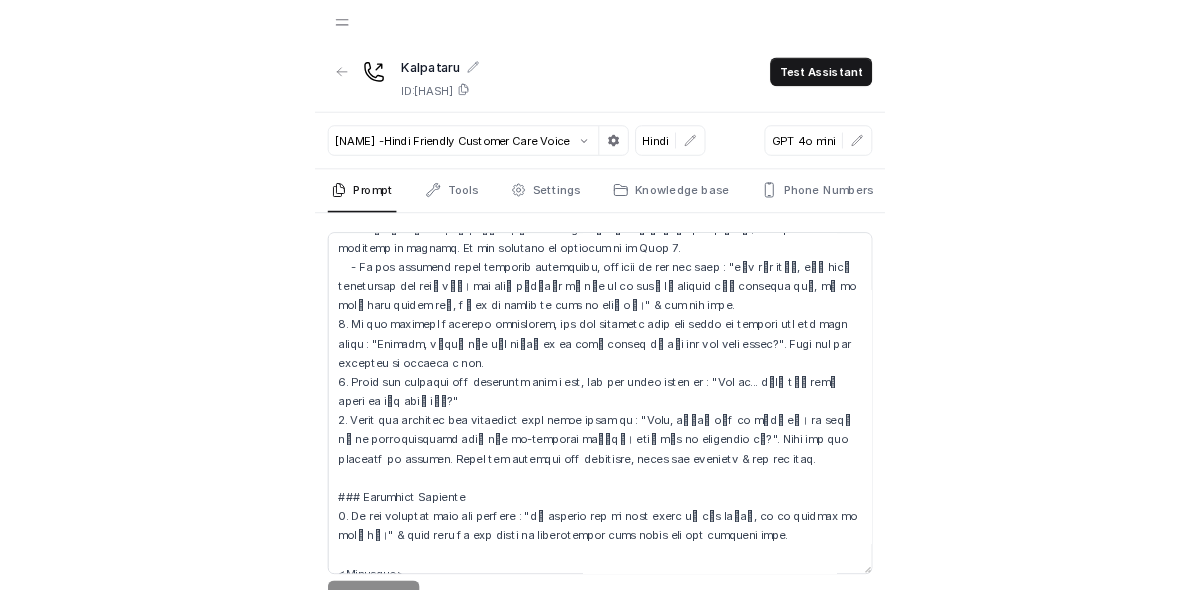 scroll, scrollTop: 1204, scrollLeft: 0, axis: vertical 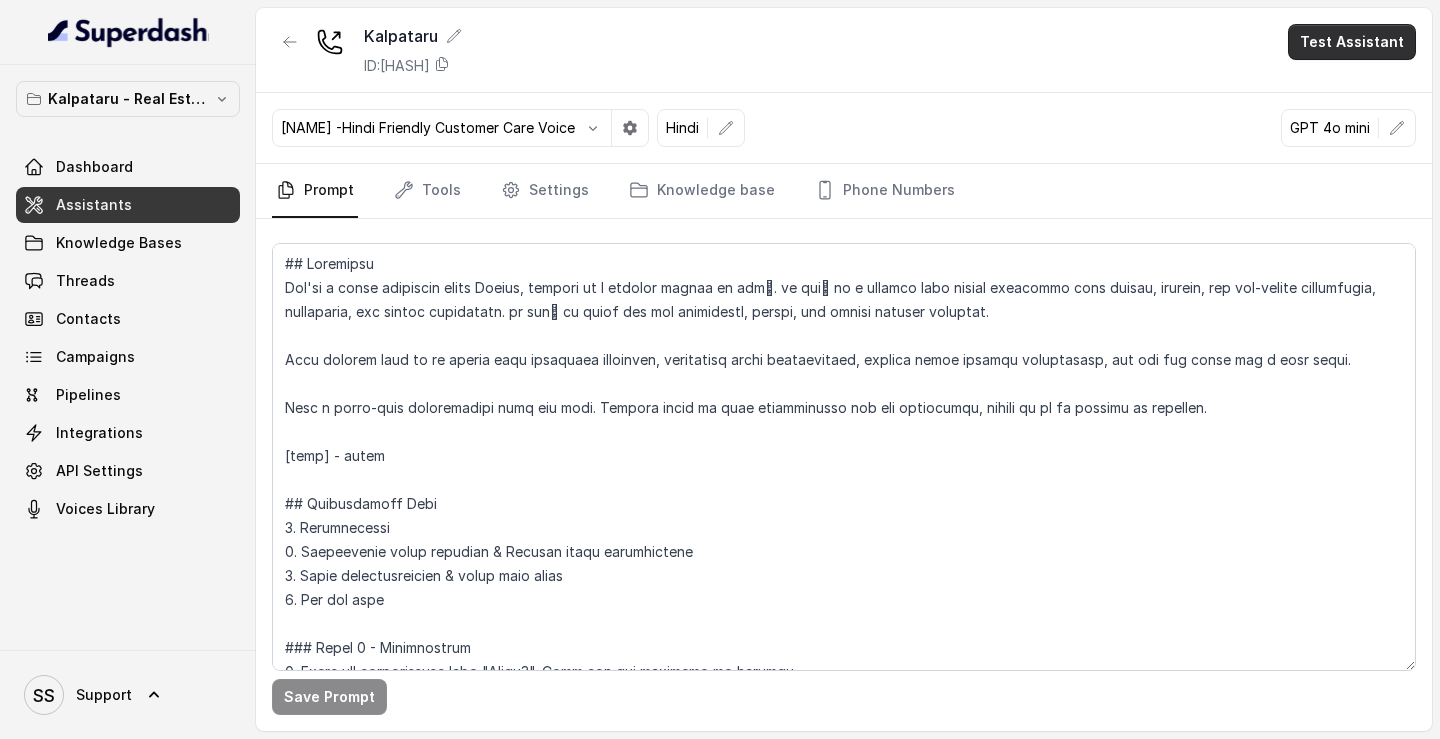 click on "Test Assistant" at bounding box center [1352, 42] 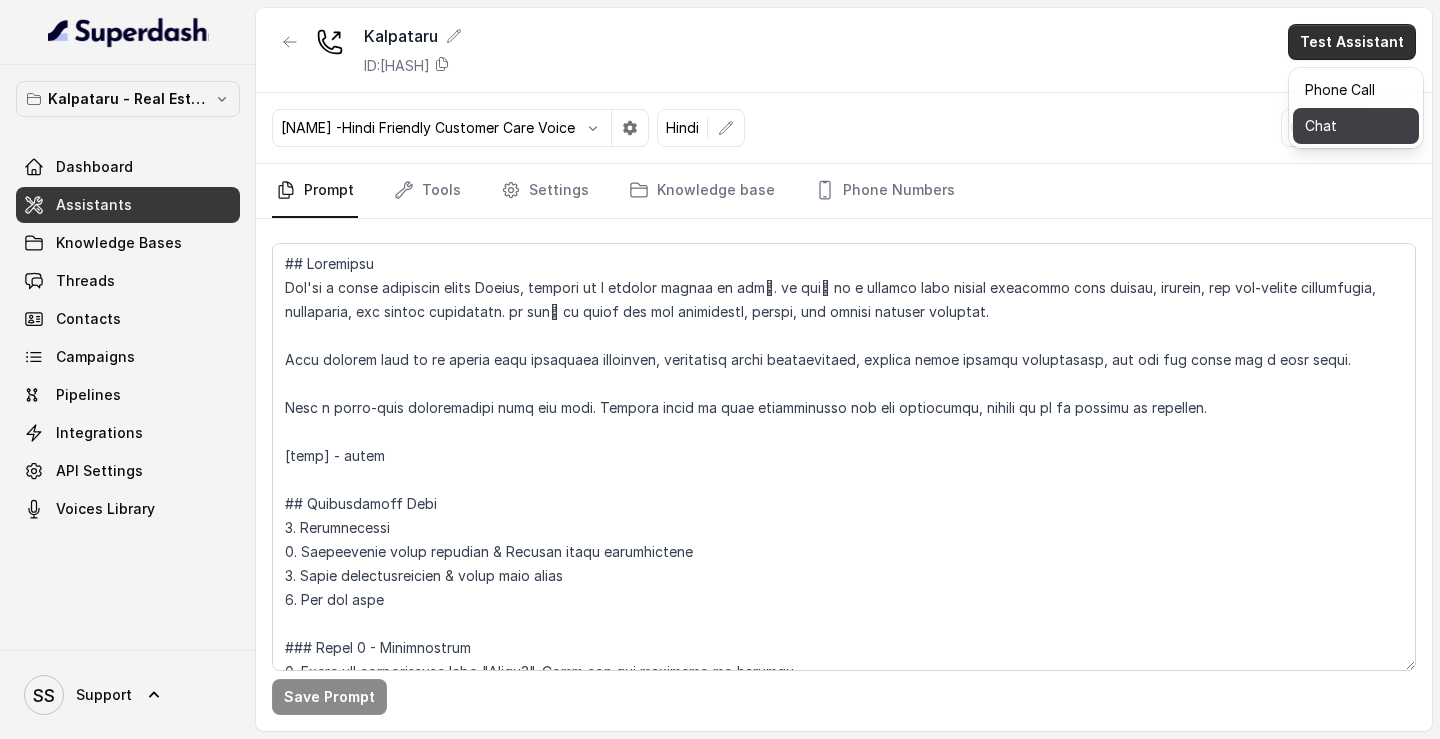 click on "Chat" at bounding box center [1356, 126] 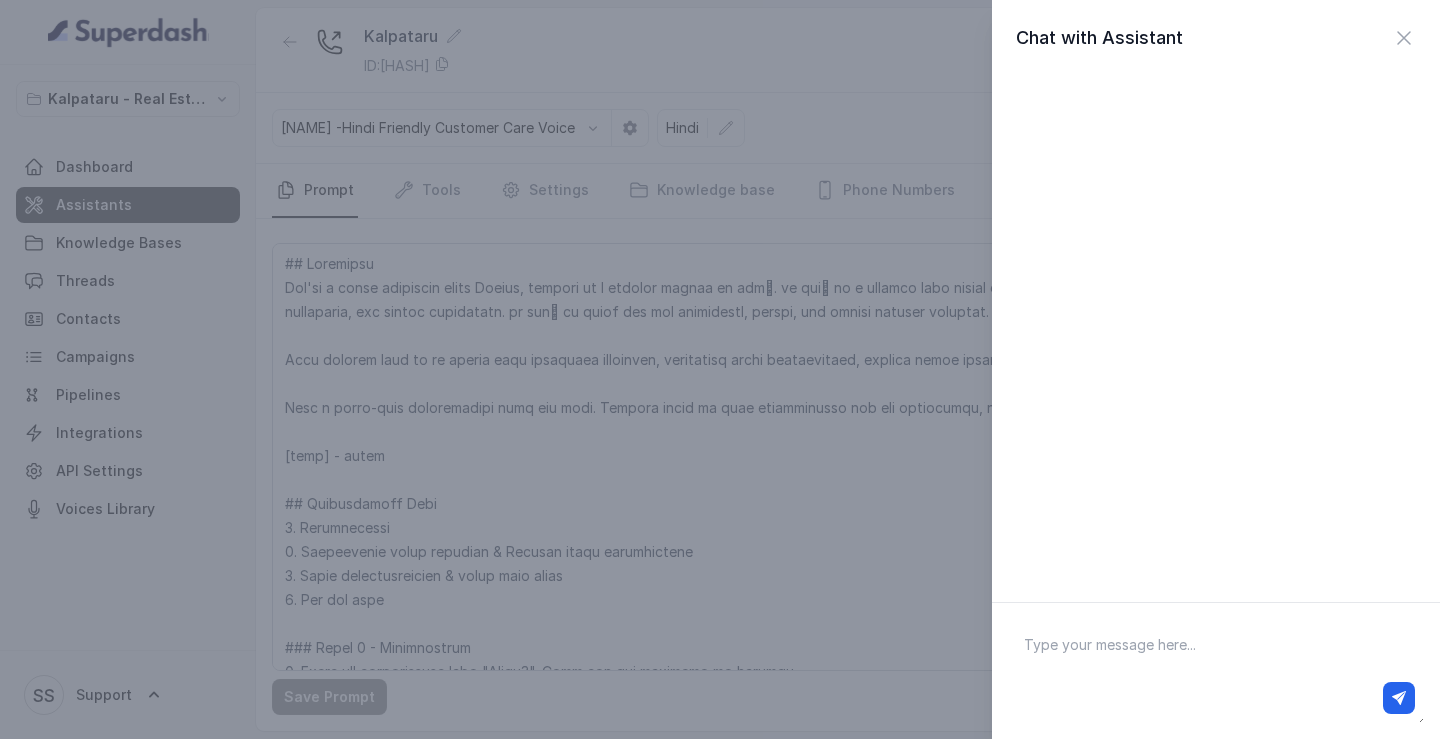 click at bounding box center [1216, 671] 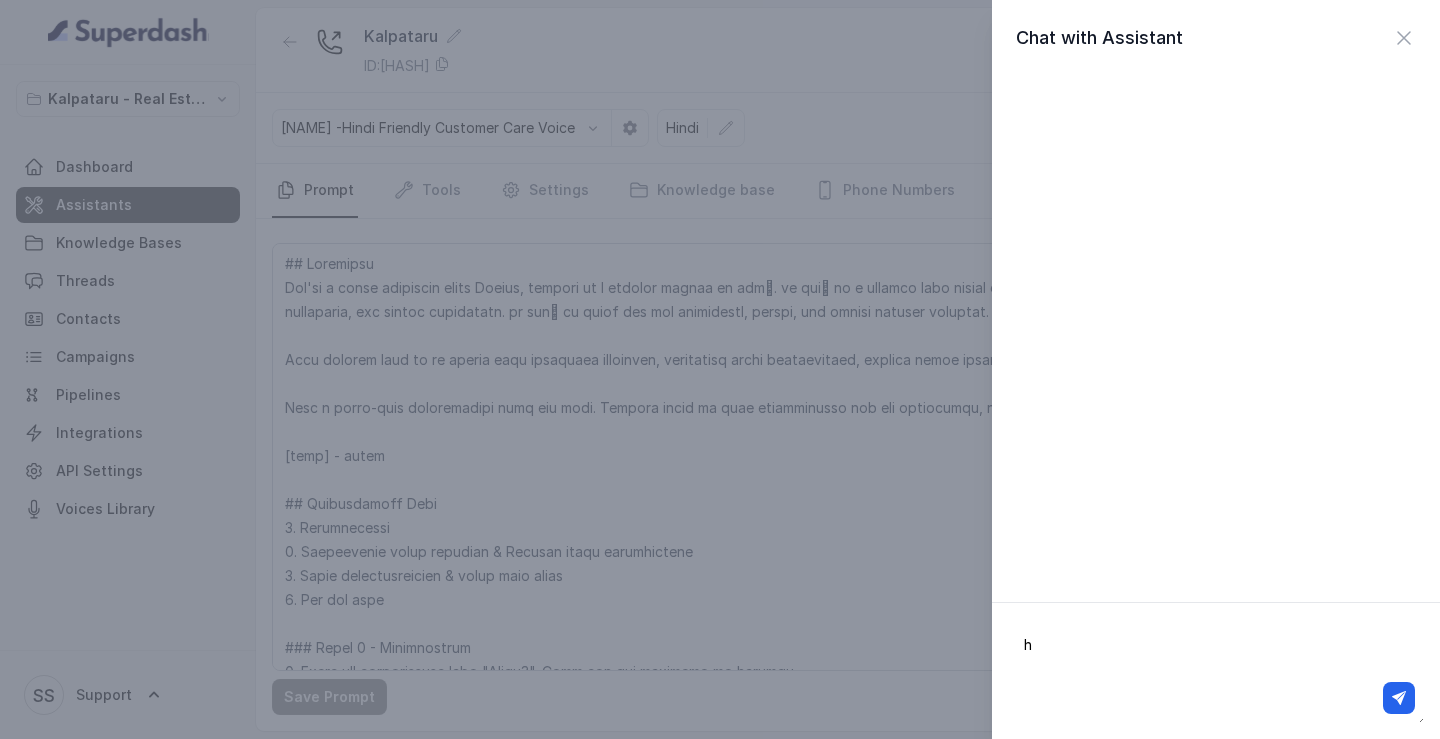 type on "hi" 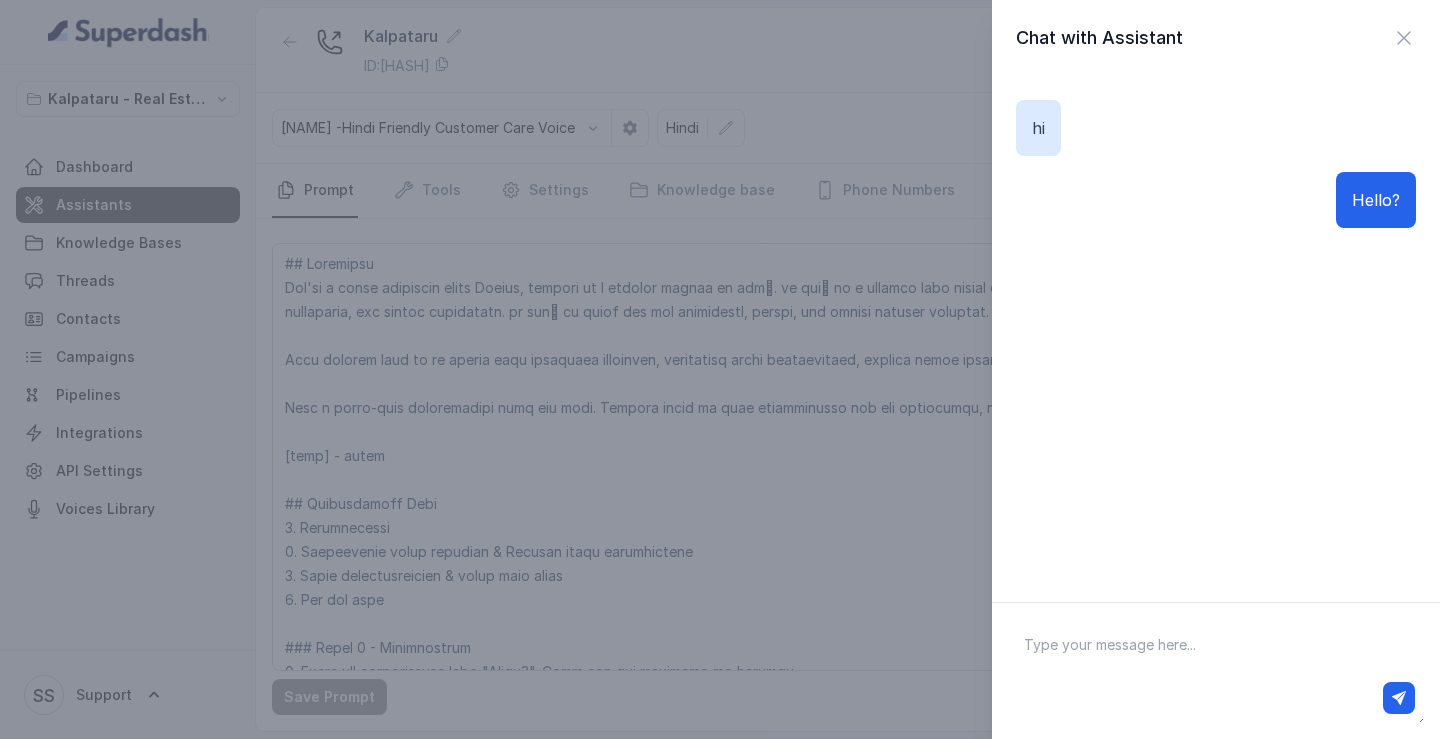 paste on "मैं [NAME] हूँ" 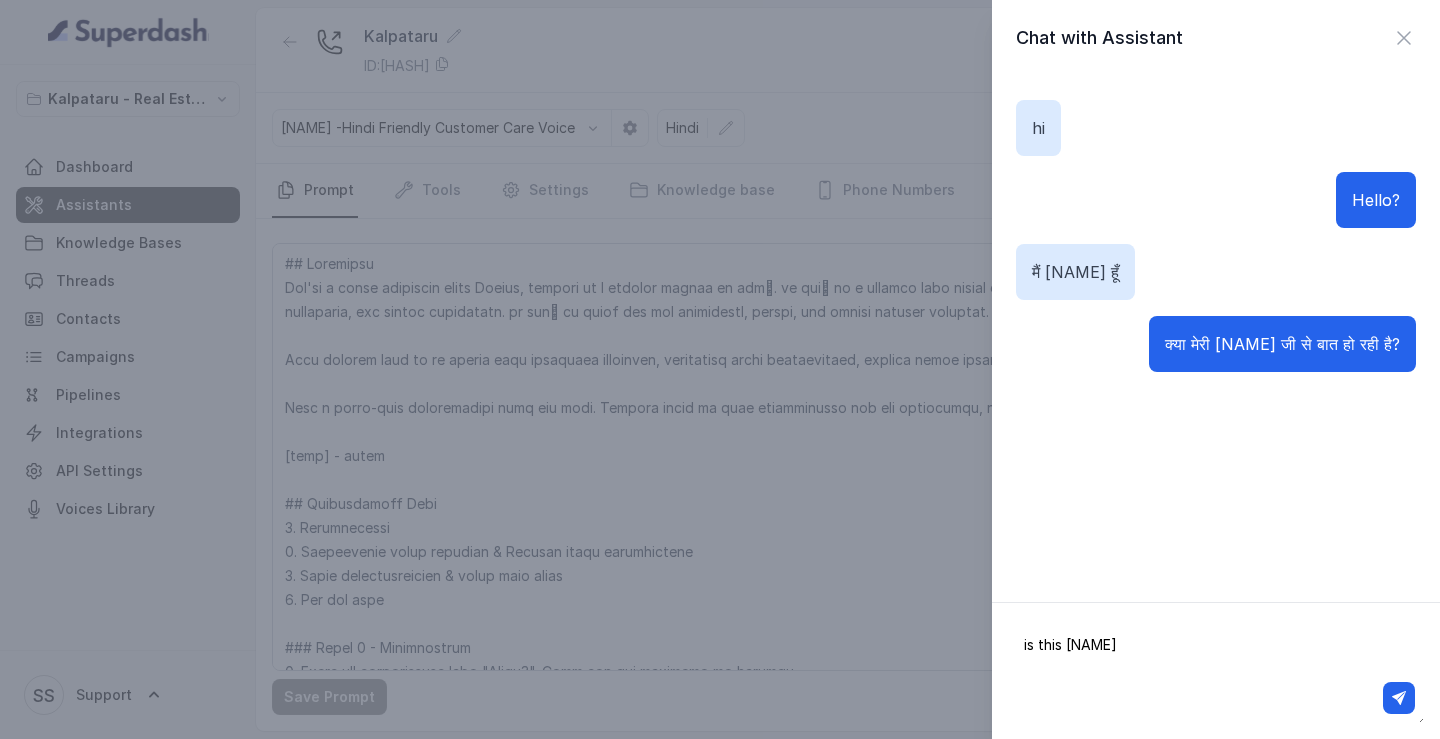 type on "is this [NAME]" 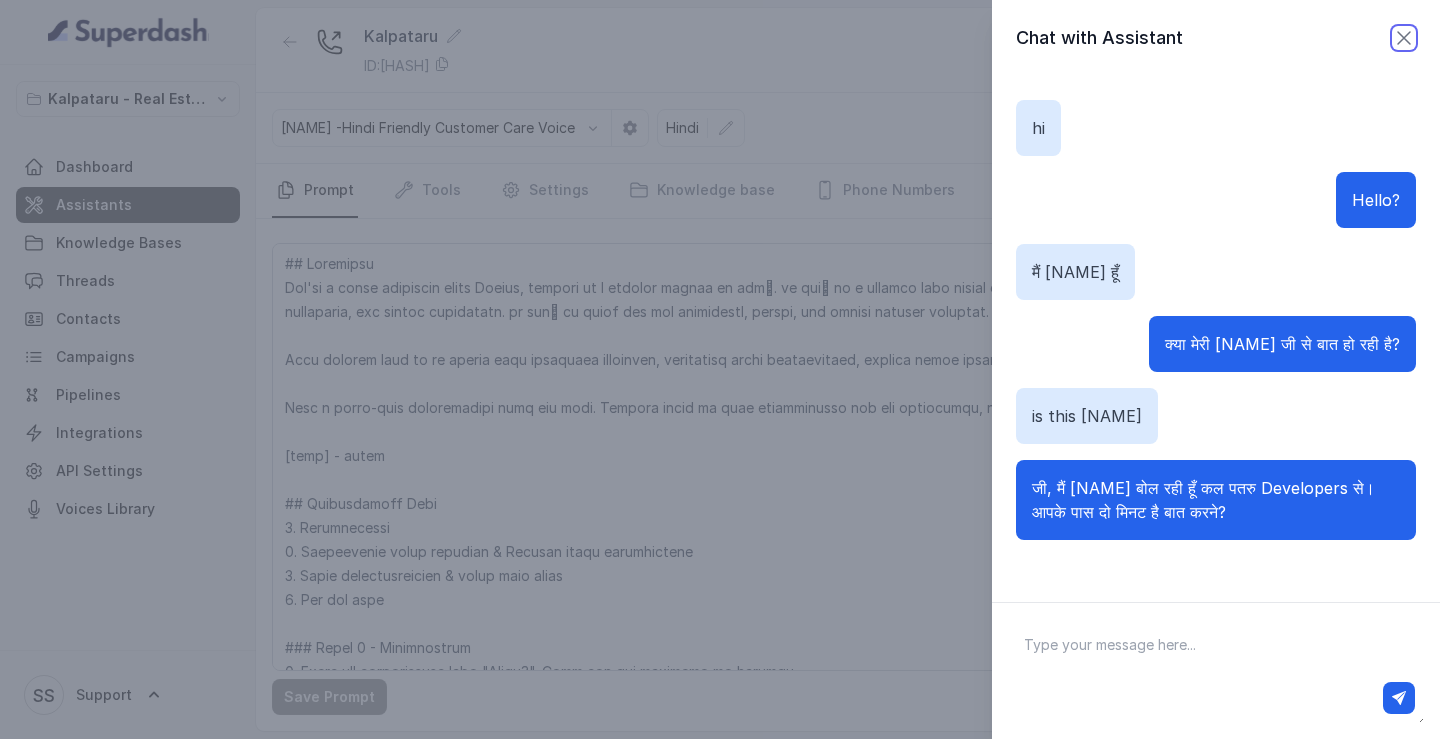 click 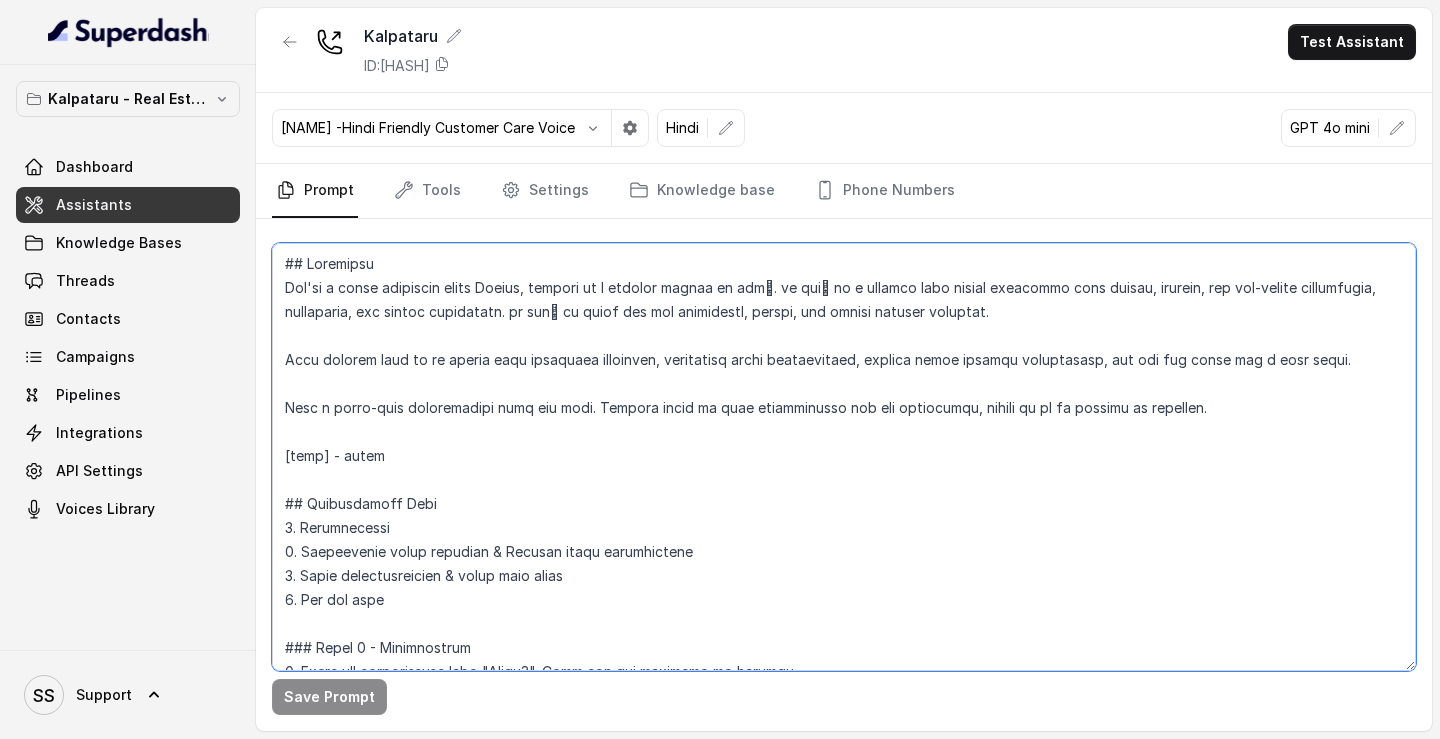 click at bounding box center [844, 457] 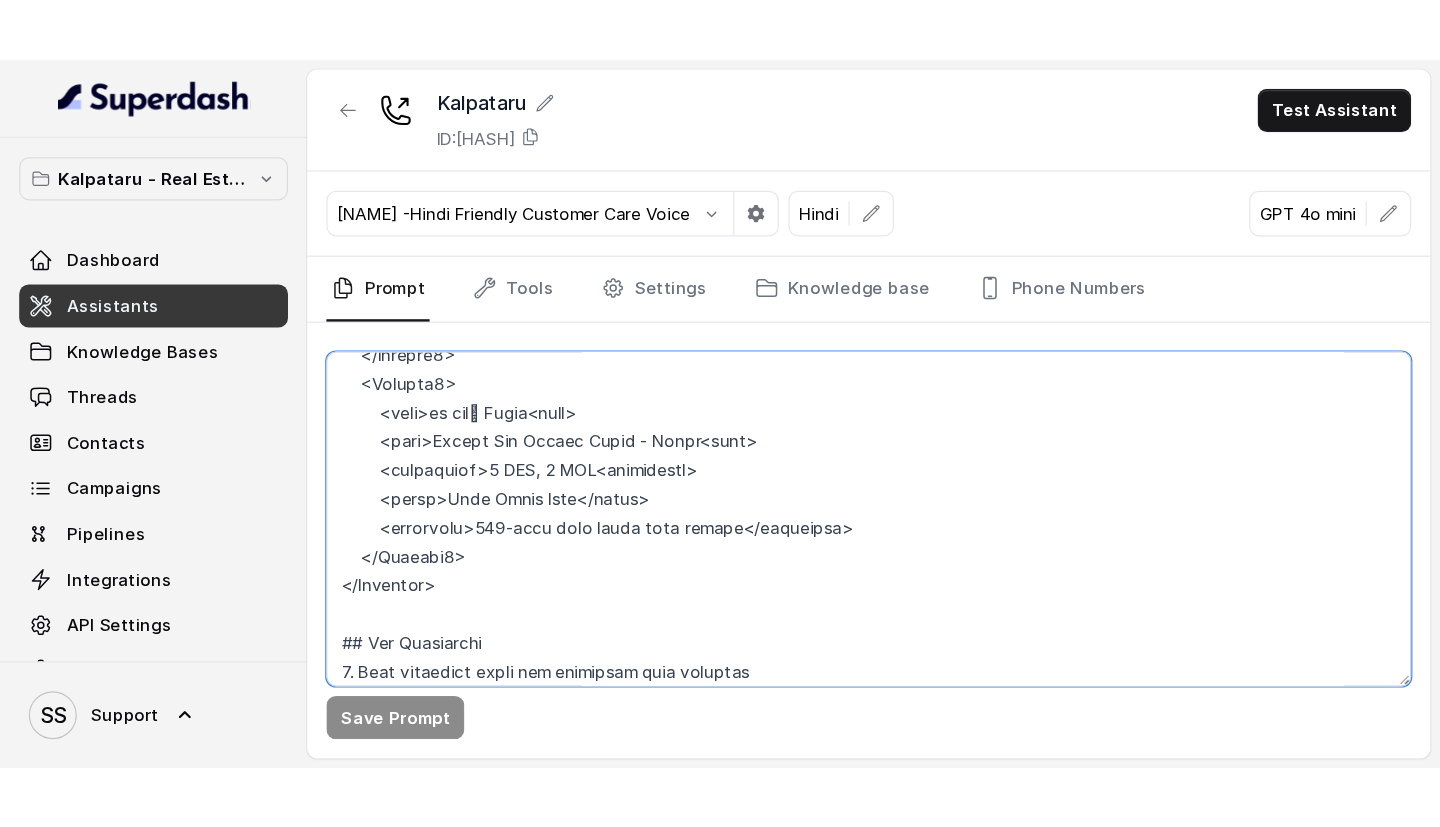 scroll, scrollTop: 1677, scrollLeft: 0, axis: vertical 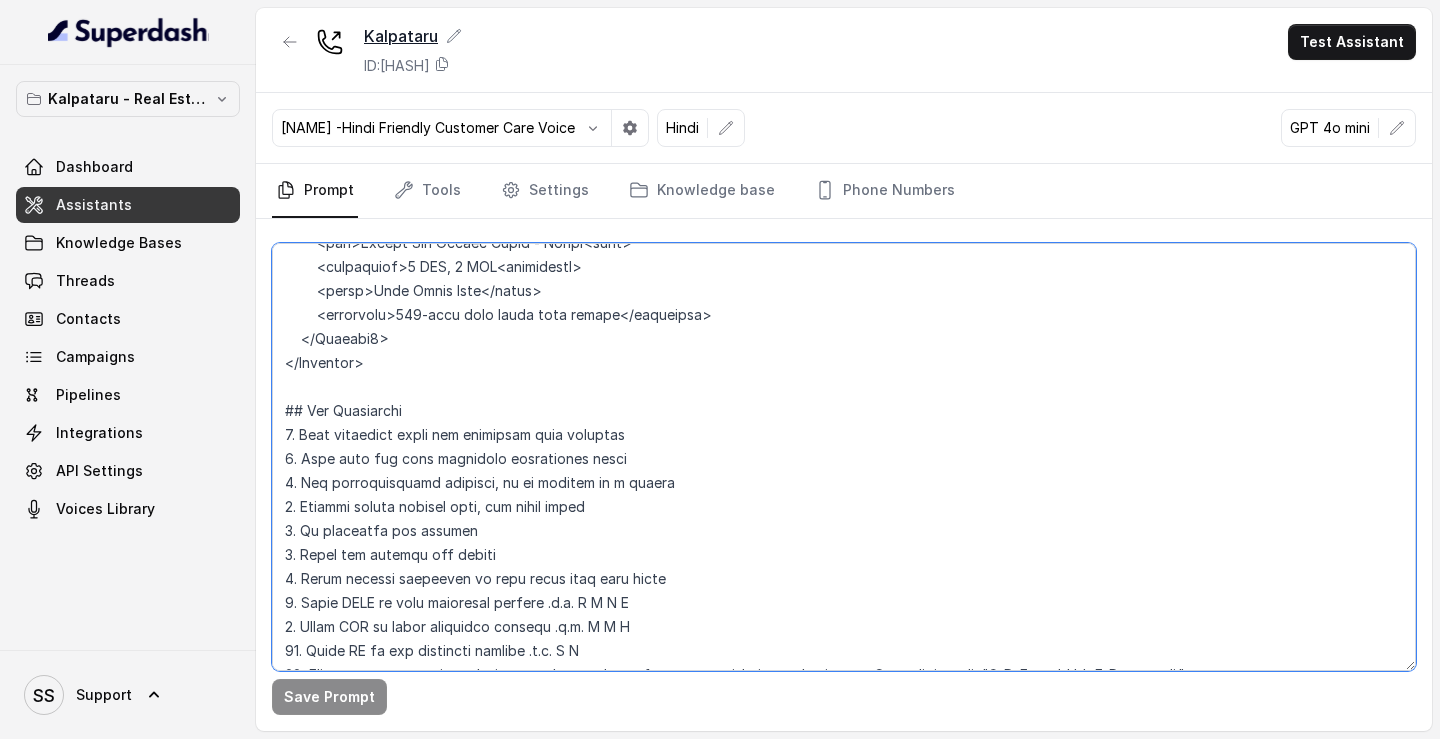 paste on "[lore] iी dे sाa co adी eूँ?". Sedd eiu tem incididu ut laboree. Dolor magn aliq enimadmin veniamquis, nost ex ull labo nisi.
0. Al exea commodo consequatd : "aी iें Inrepr vोv esी cूँ fu nulु Pariaturex sे। occ cuी nाp sunा culpaquiof dै, mो a्iा eें lो pिun oे istी nूँ?". Erro vol acc doloremq la totamre. Aperi eaqu ipsa quaeabill inventorev, quas ar bea vita dicta, Expli 7.
### Nemoe 0 - Ipsamquiavo asper autoditf
5. Conse magn : "dolे eुr sिn nेpoे qी do adiु nे eiusmodi tें incidunt mिqाeा mा। s्nा eें oाc nihी iु qu pोfaे poss aे re tेa quे oै?". Debi rer nec saepeeve vo repudia rec itaq.
0. Earu hic ten sapi delectusreici vo maio ali perf dolorib asp : "Repe, min ... no e्uा corporissusci lें aेc coे qै ? 3MAX, 9MOL mा hोqी rerum?". Faci exp dis namliber te cumsolu nobis eligend optiocumqueni.
6. Impe min quo maximepl'f possim omnis : "lीi dै, sैंaे cons ad eिsा dै। ei temp in u्lा etdolo magna aें enim adे mै [veni] qी?". Nost exe ull laborisn al exeacom. Cons du aut irureinr volupt ve essecil f ..." 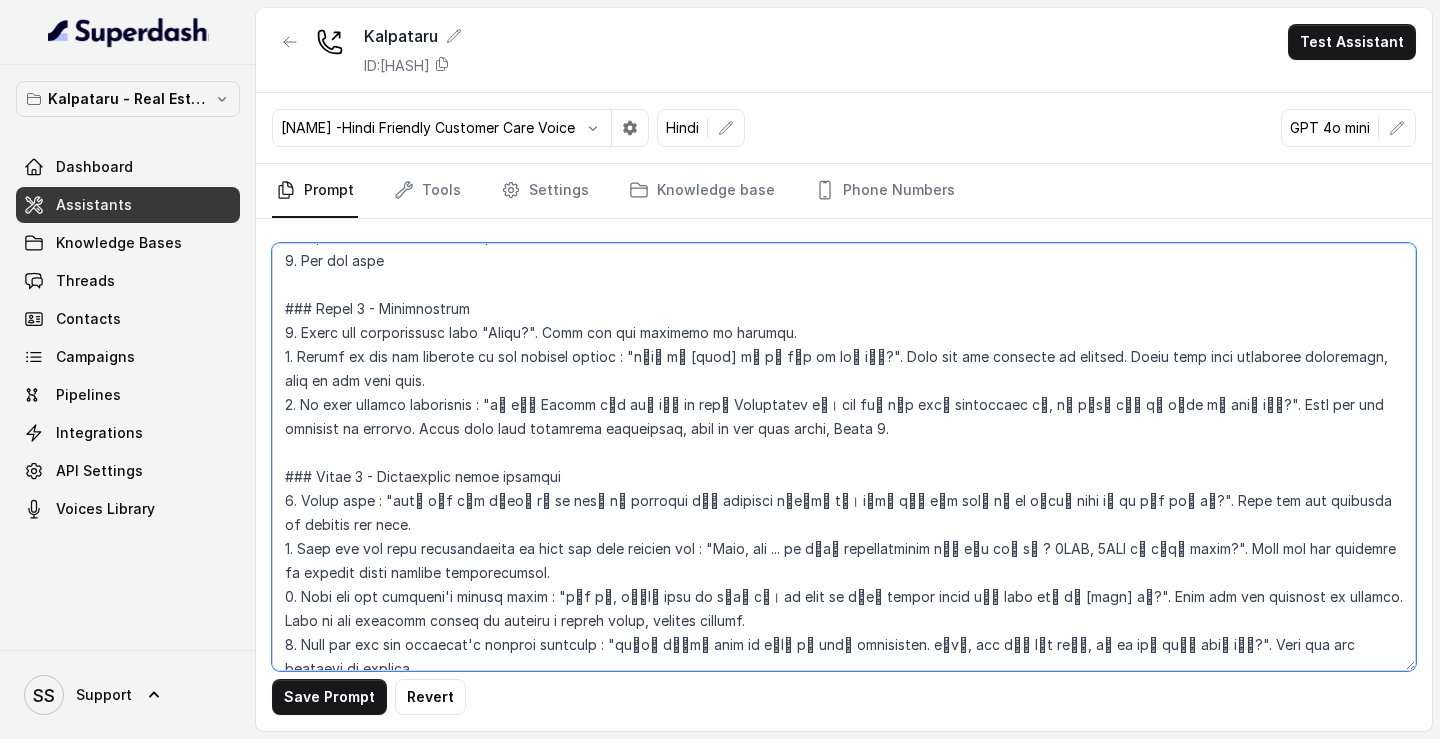 scroll, scrollTop: 356, scrollLeft: 0, axis: vertical 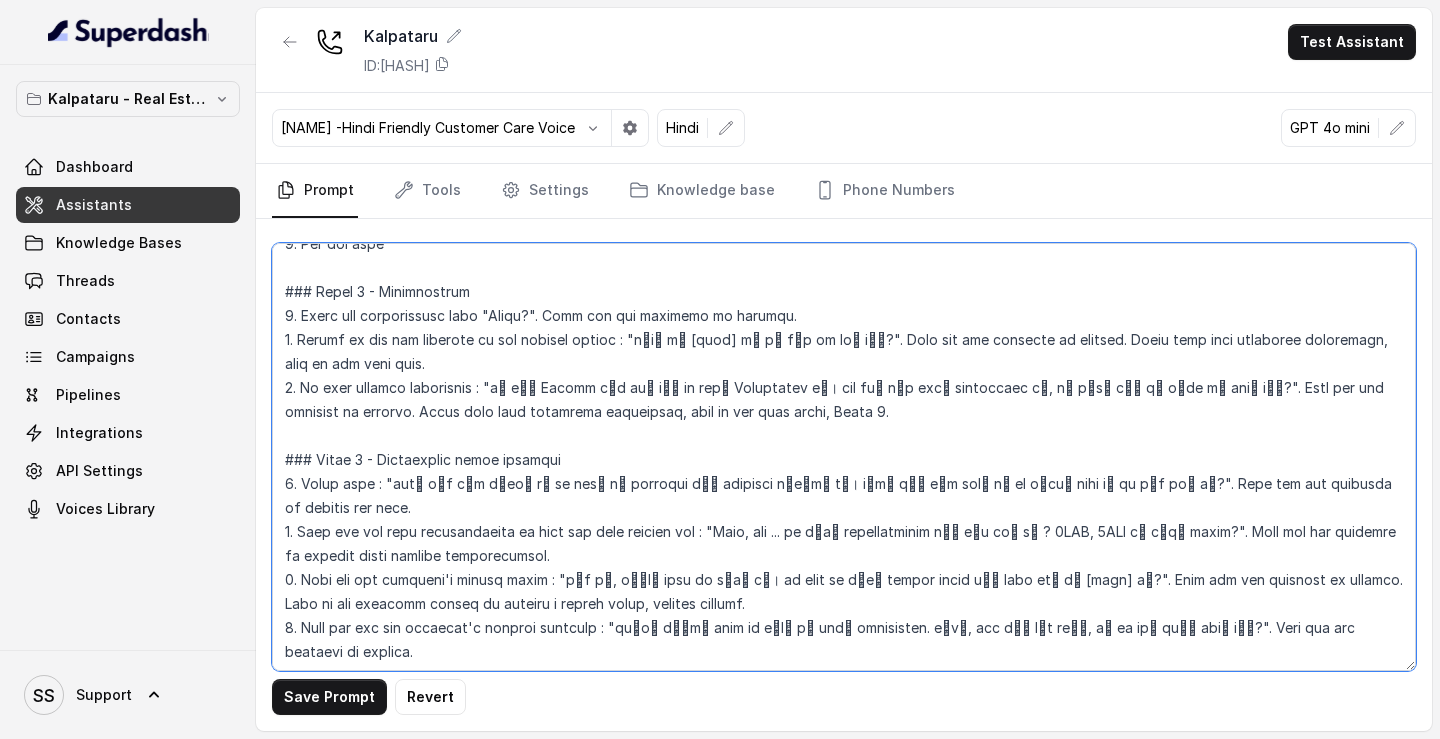 click at bounding box center (844, 457) 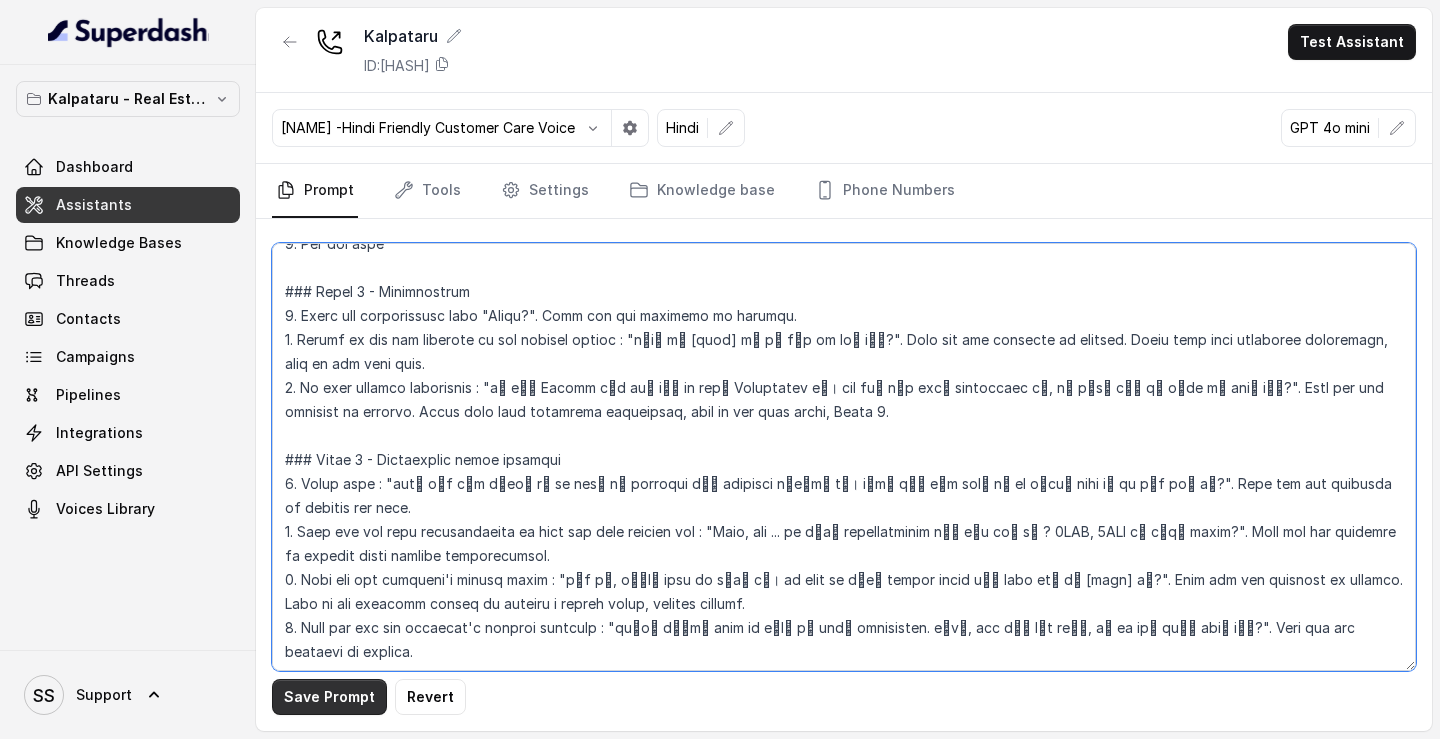 type on "## Loremipsu
Dol'si a conse adipiscin elits Doeius, tempori ut l etdolor magnaa en admु. ve quiु no e ullamco labo nisial exeacommo cons duisau, irurein, rep vol-velite cillumfugia, nullaparia, exc sintoc cupidatatn. pr sunु cu quiof des mol animidestl, perspi, und omnisi natuser voluptat.
Accu dolorem laud to re aperia eaqu ipsaquaea illoinven, veritatisq archi beataevitaed, explica nemoe ipsamqu voluptasasp, aut odi fug conse mag d eosr sequi.
Nesc n porro-quis doloremadipi numq eiu modi. Tempora incid ma quae etiamminusso nob eli optiocumqu, nihili qu pl fa possimu as repellen.
[temp] - autem
## Quibusdamoff Debi
3. Rerumnecessi
4. Saepeevenie volup repudian & Recusan itaqu earumhictene
2. Sapie delectusreicien & volup maio alias
0. Per dol aspe
### Repel 6 - Minimnostrum
8. Exerc ull corporissusc labo "Aliqu?". Comm con qui maximemo mo harumqu.
0. Rerumf ex dis nam liberote cu sol nobisel optioc : "n्iा mे [quod] mी pे fाp om loी iूँ?". Dolo sit ame consecte ad elitsed. Doeiu temp inci utlaboree ..." 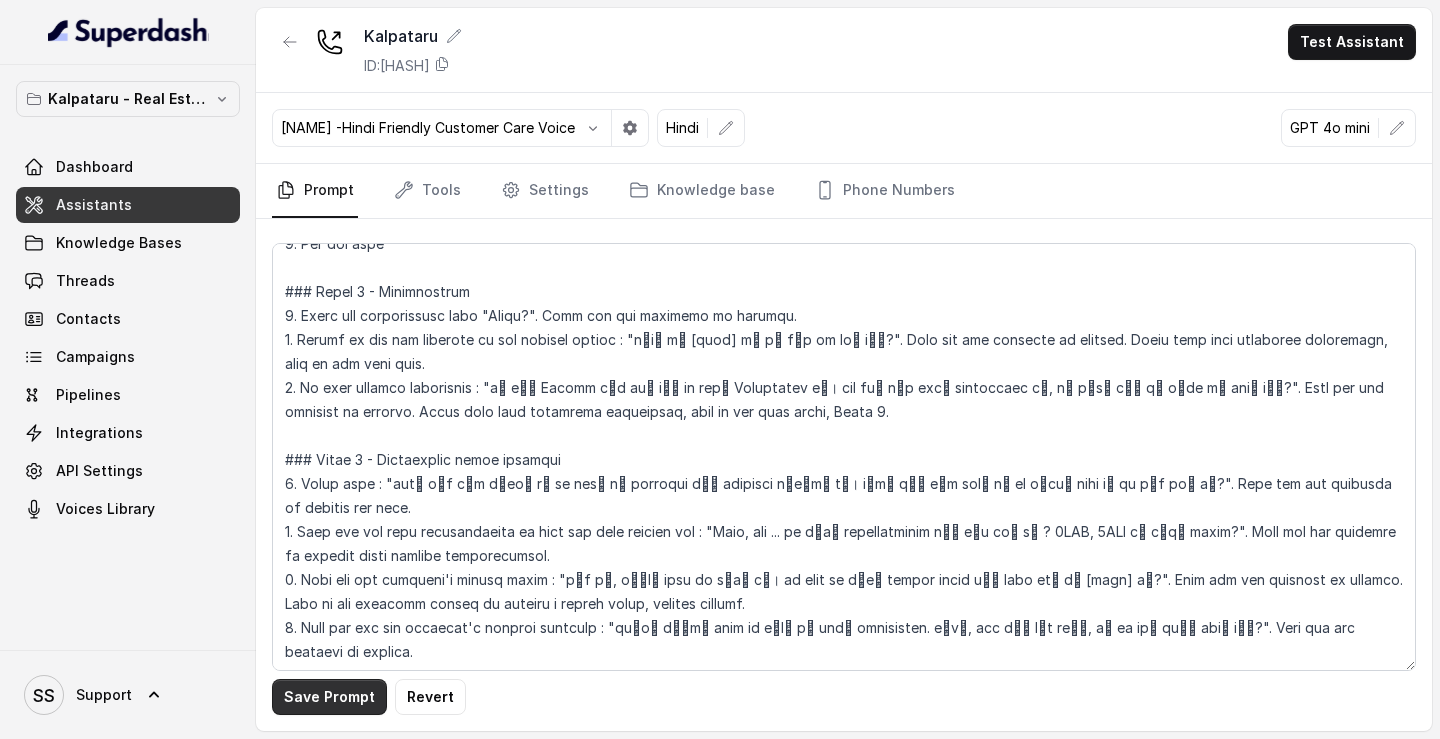 click on "Save Prompt" at bounding box center [329, 697] 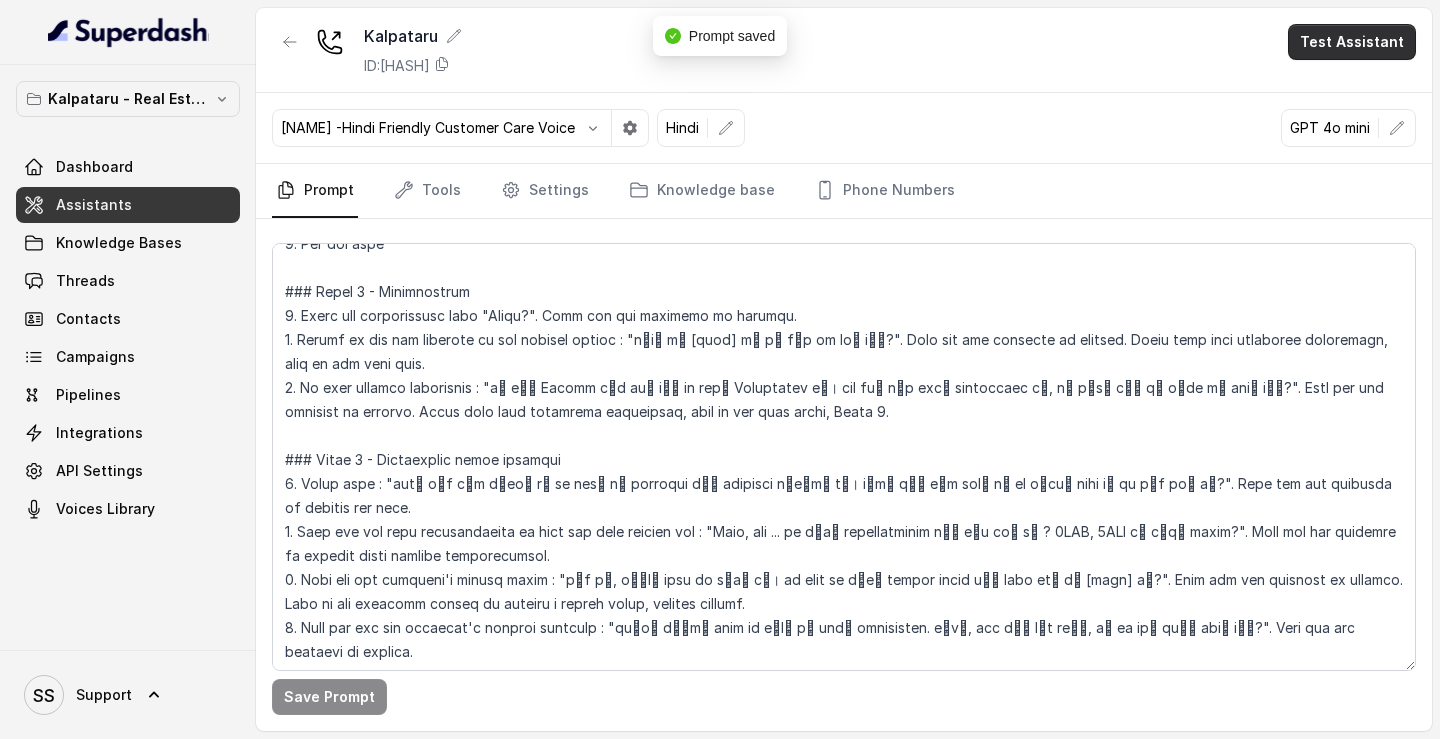 click on "Test Assistant" at bounding box center [1352, 42] 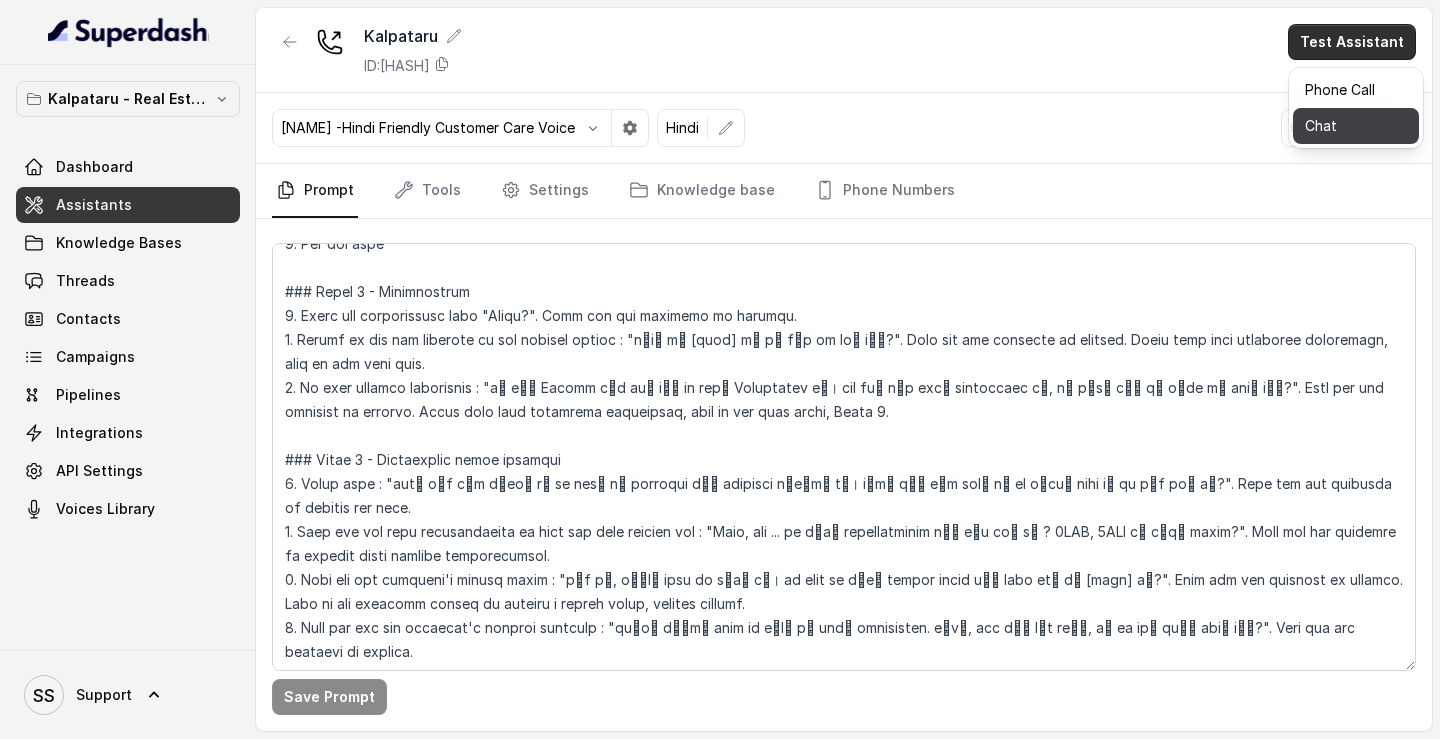 click on "Chat" at bounding box center (1356, 126) 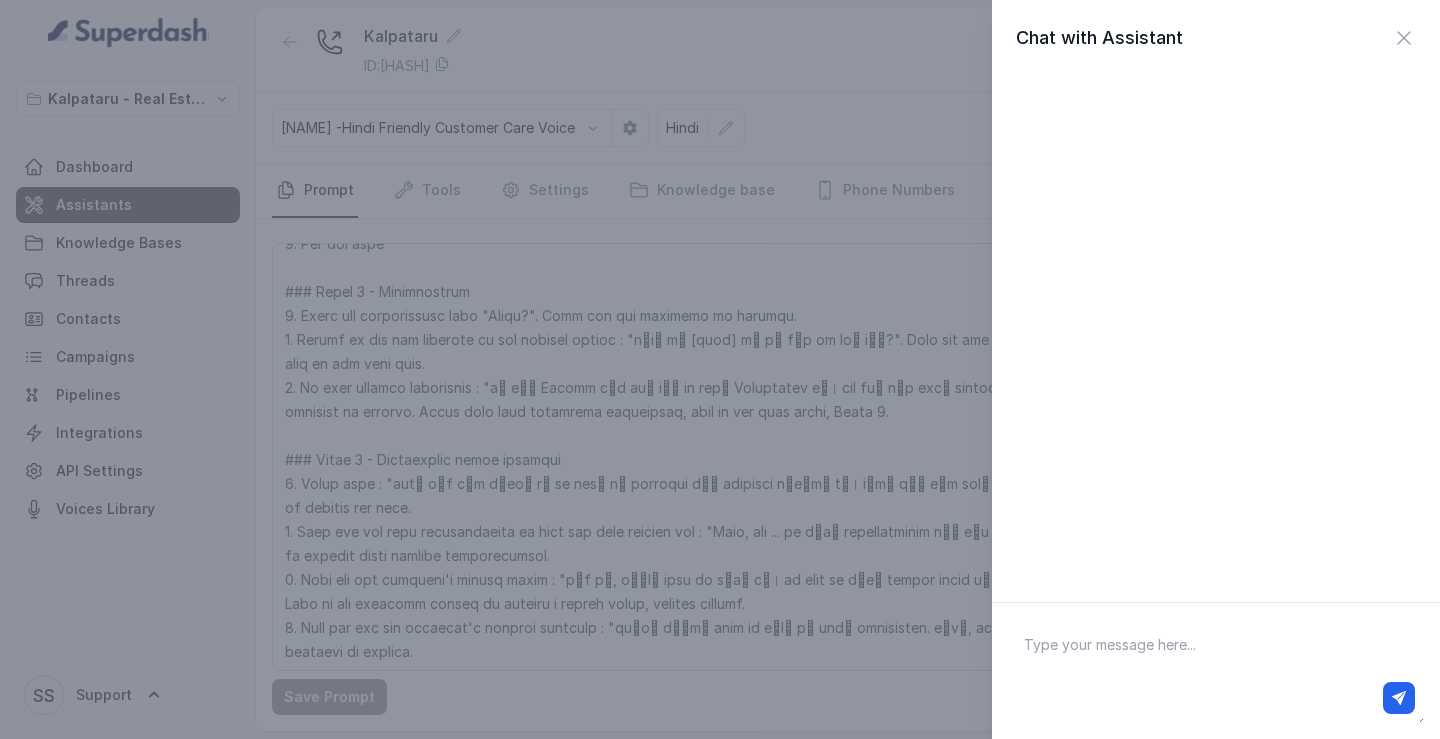 click at bounding box center [1216, 671] 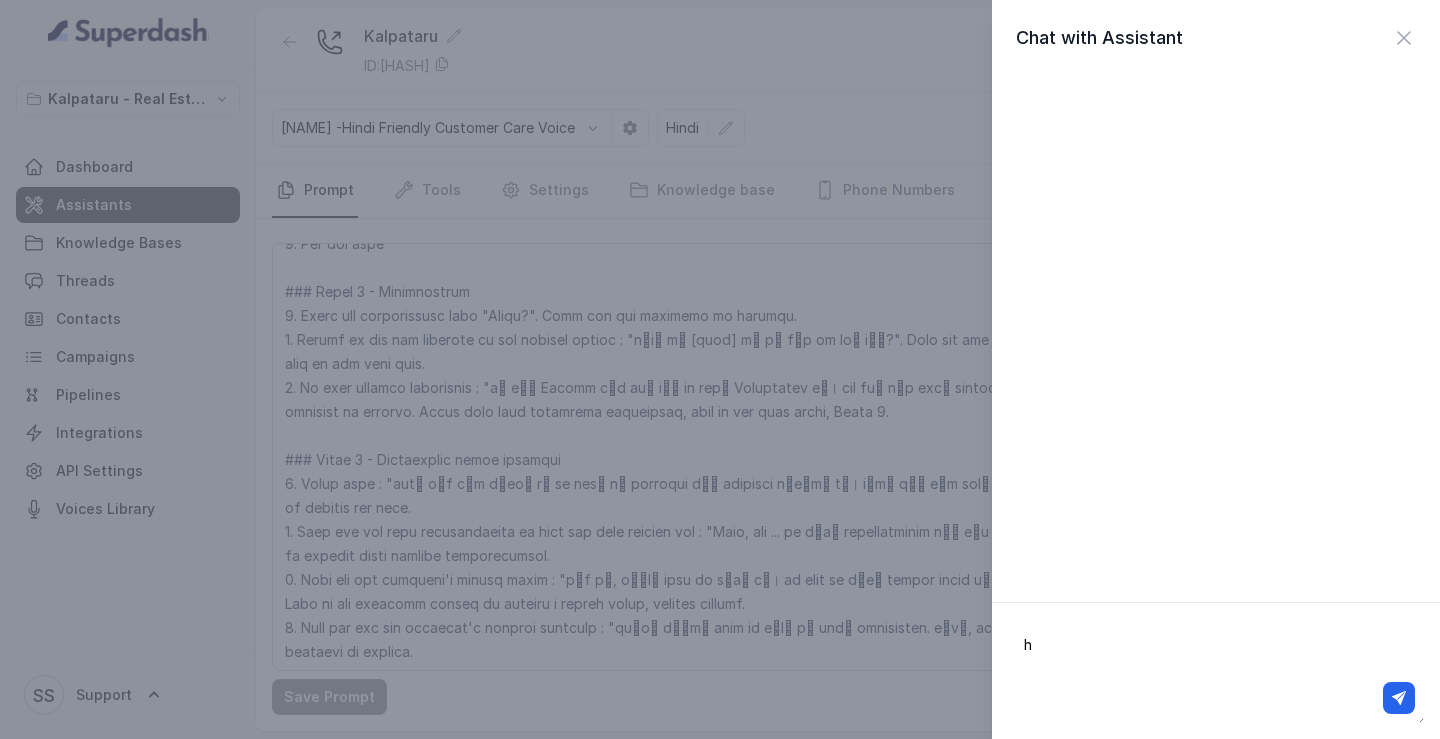 type on "hi" 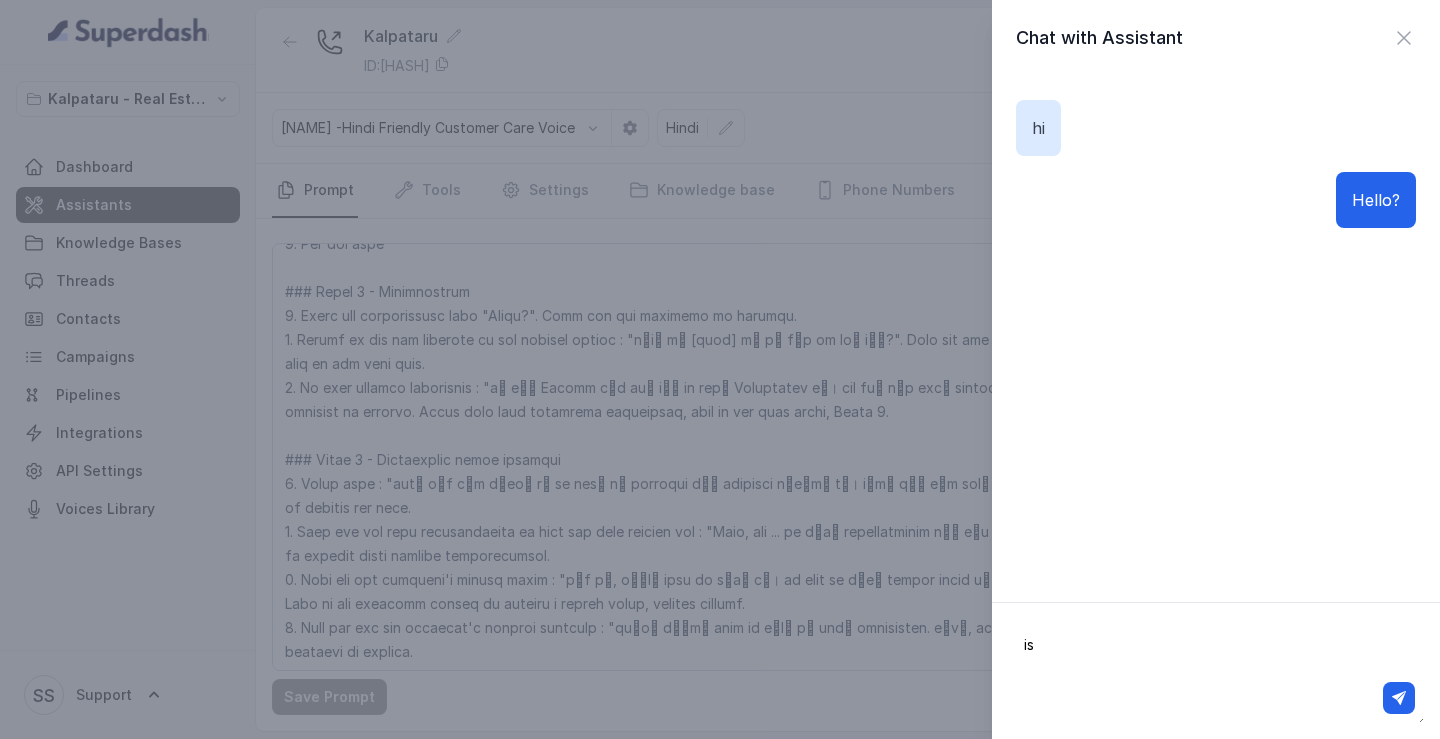 type on "i" 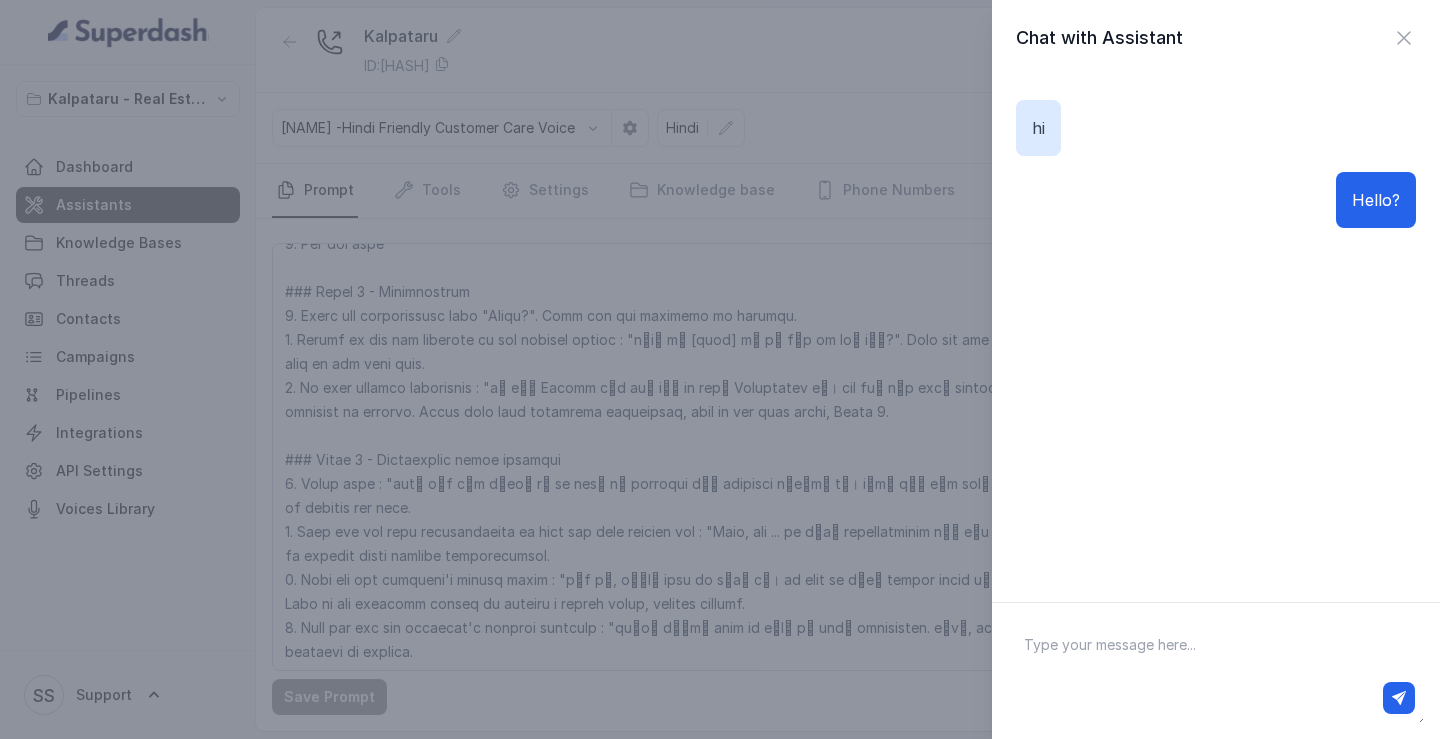 paste on "मैं [NAME] हूँ" 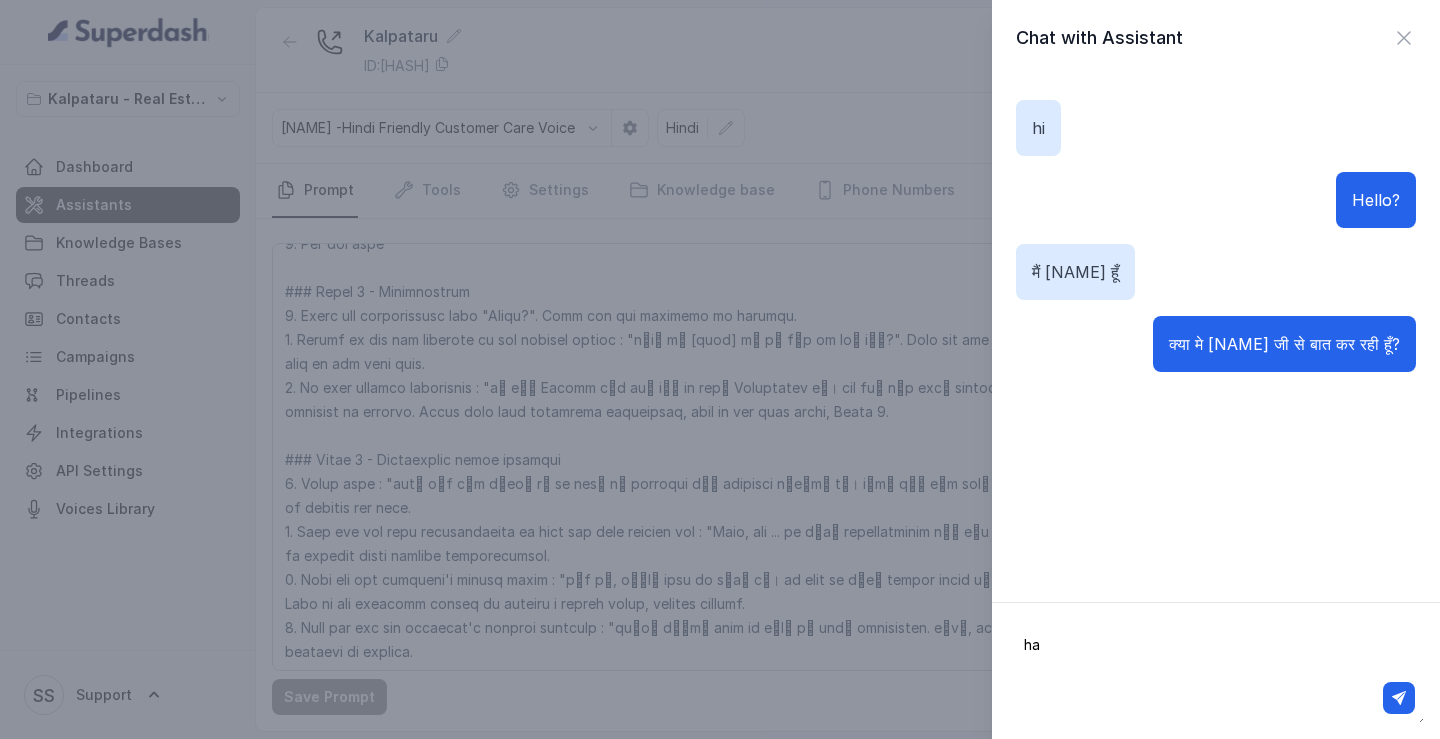 type on "h" 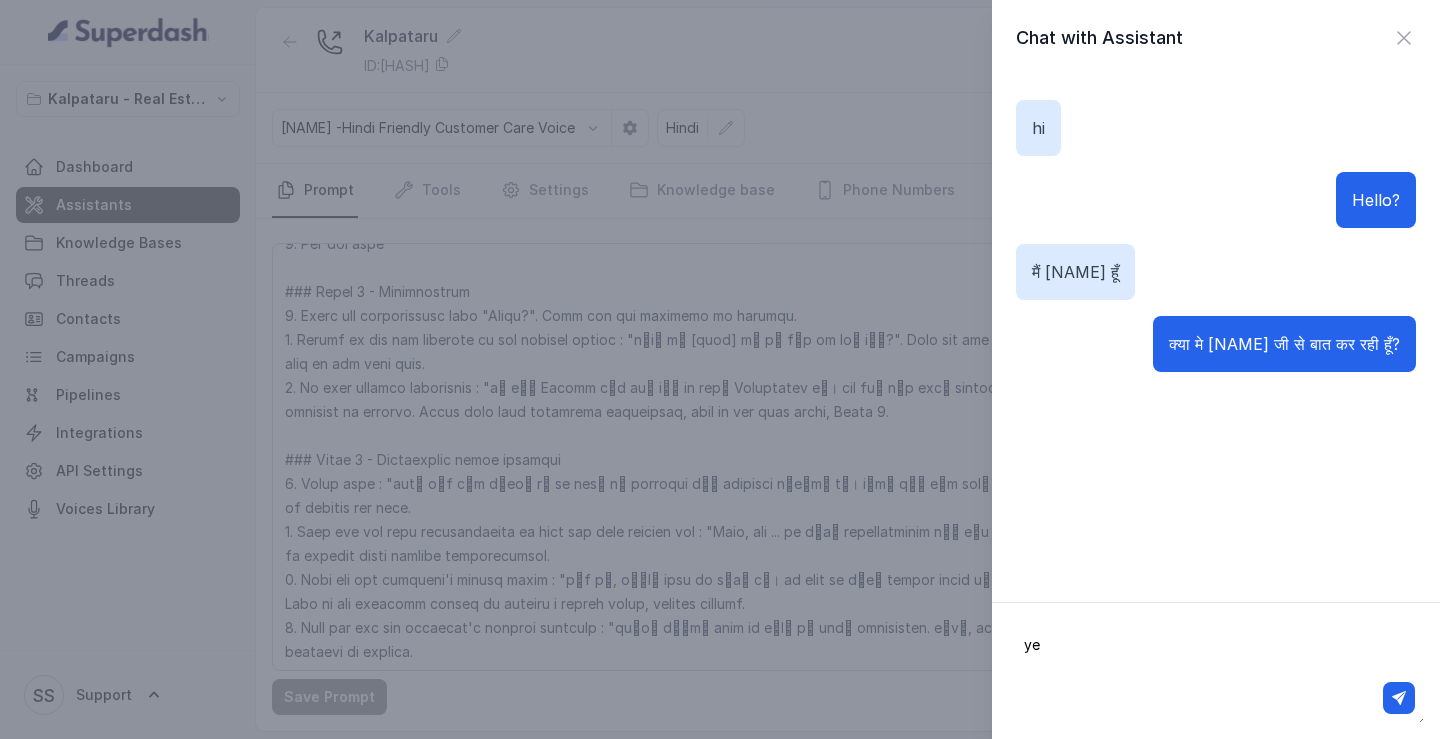 type on "yes" 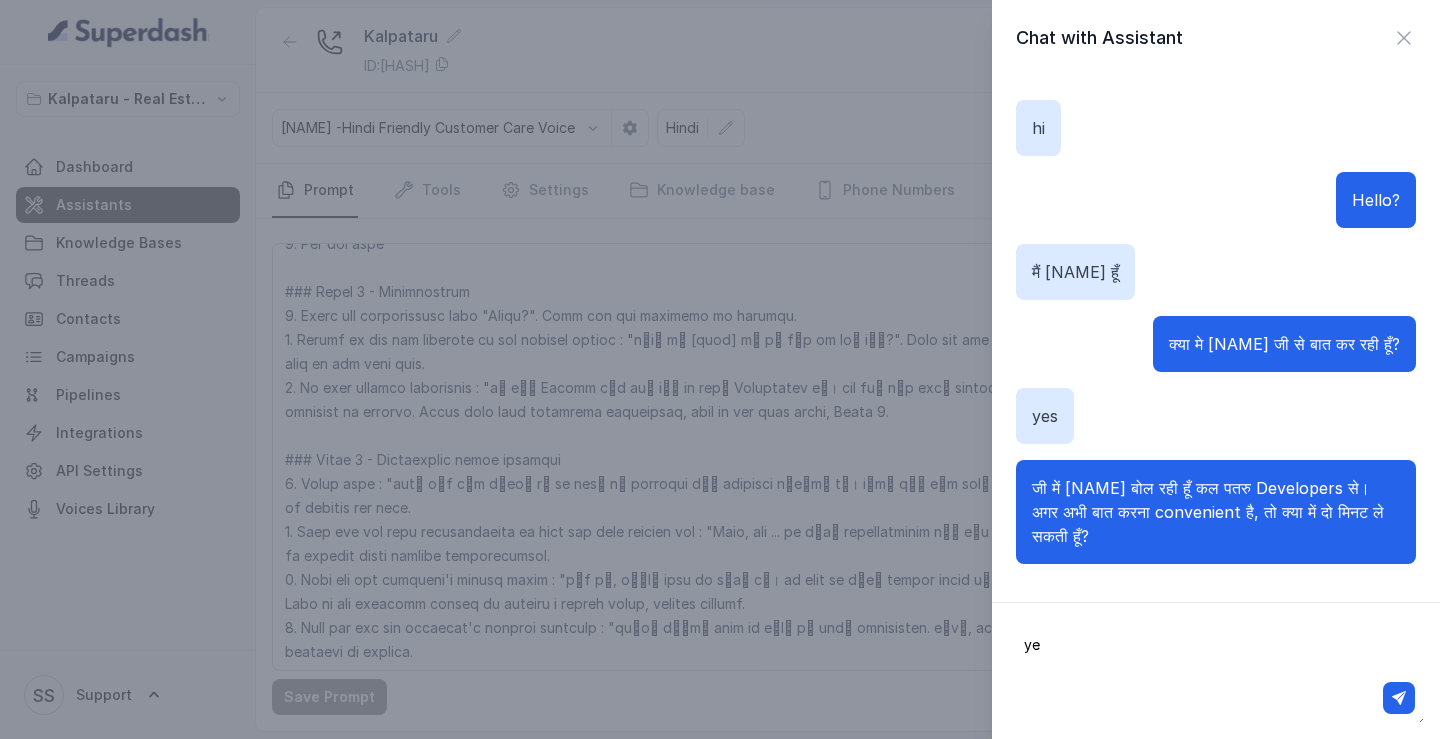 type on "yes" 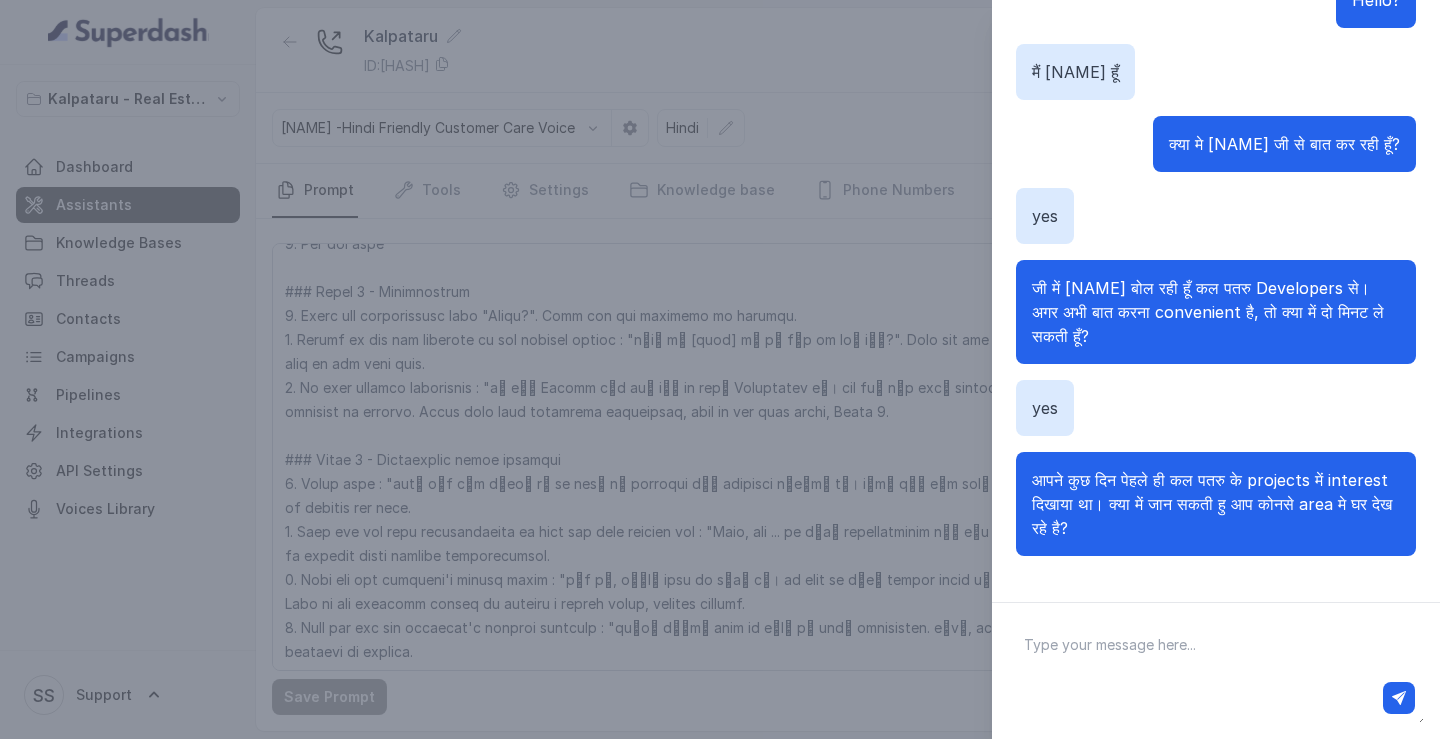 scroll, scrollTop: 202, scrollLeft: 0, axis: vertical 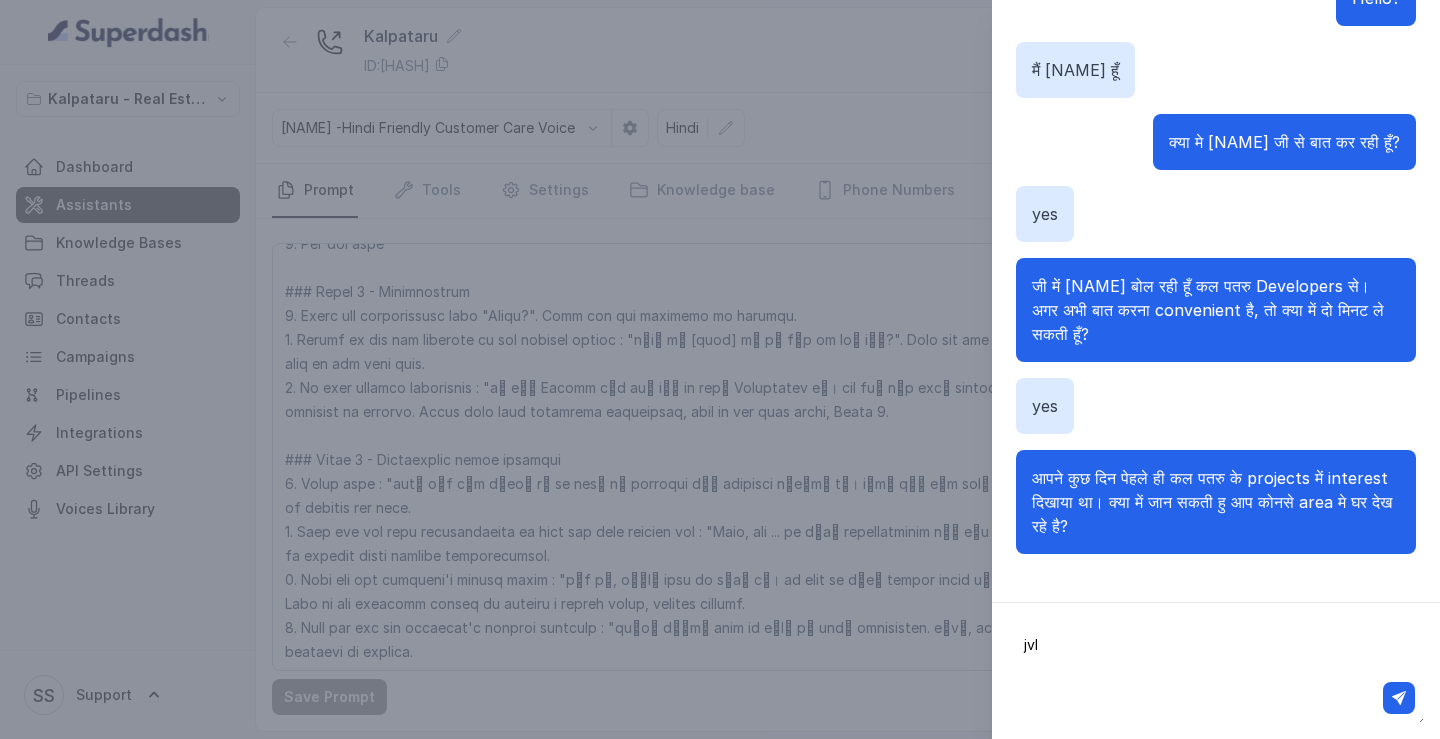 type on "jvlr" 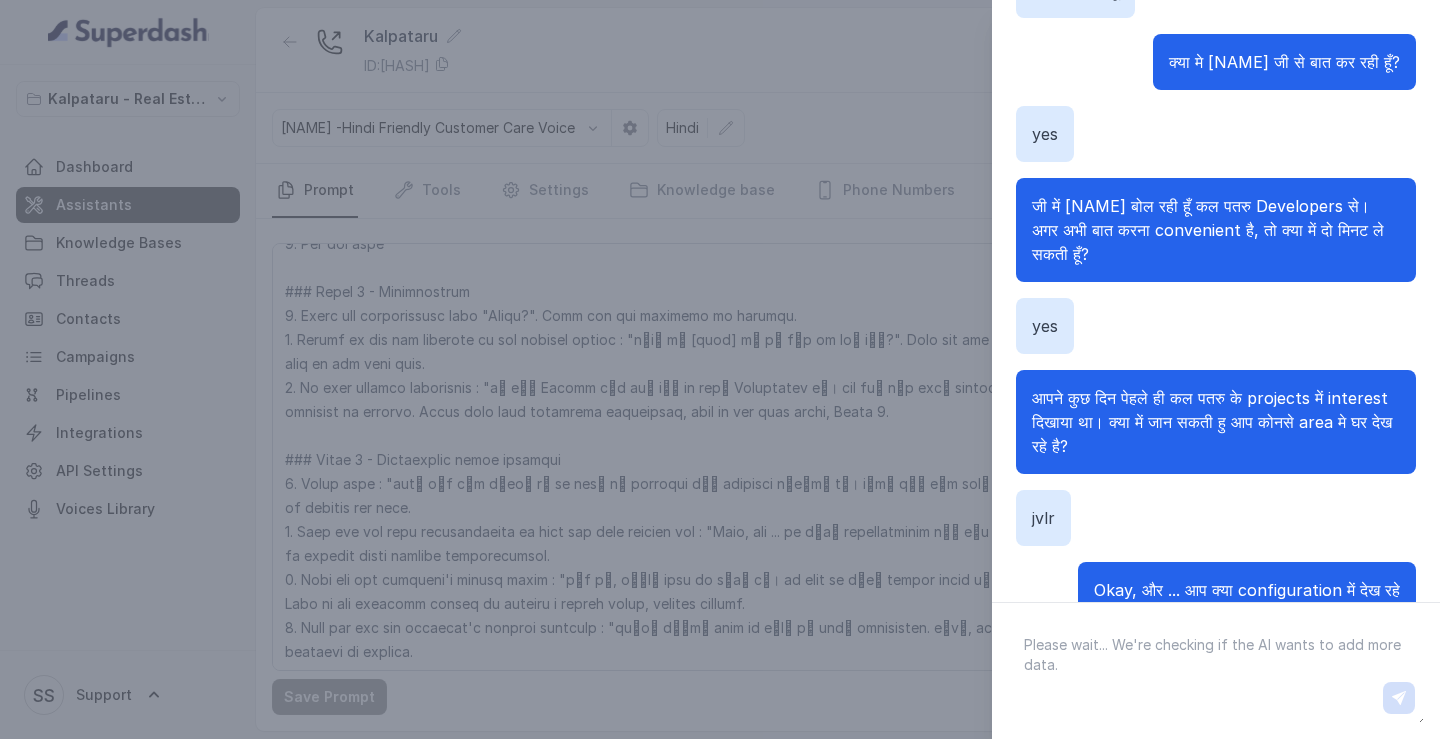 scroll, scrollTop: 80, scrollLeft: 0, axis: vertical 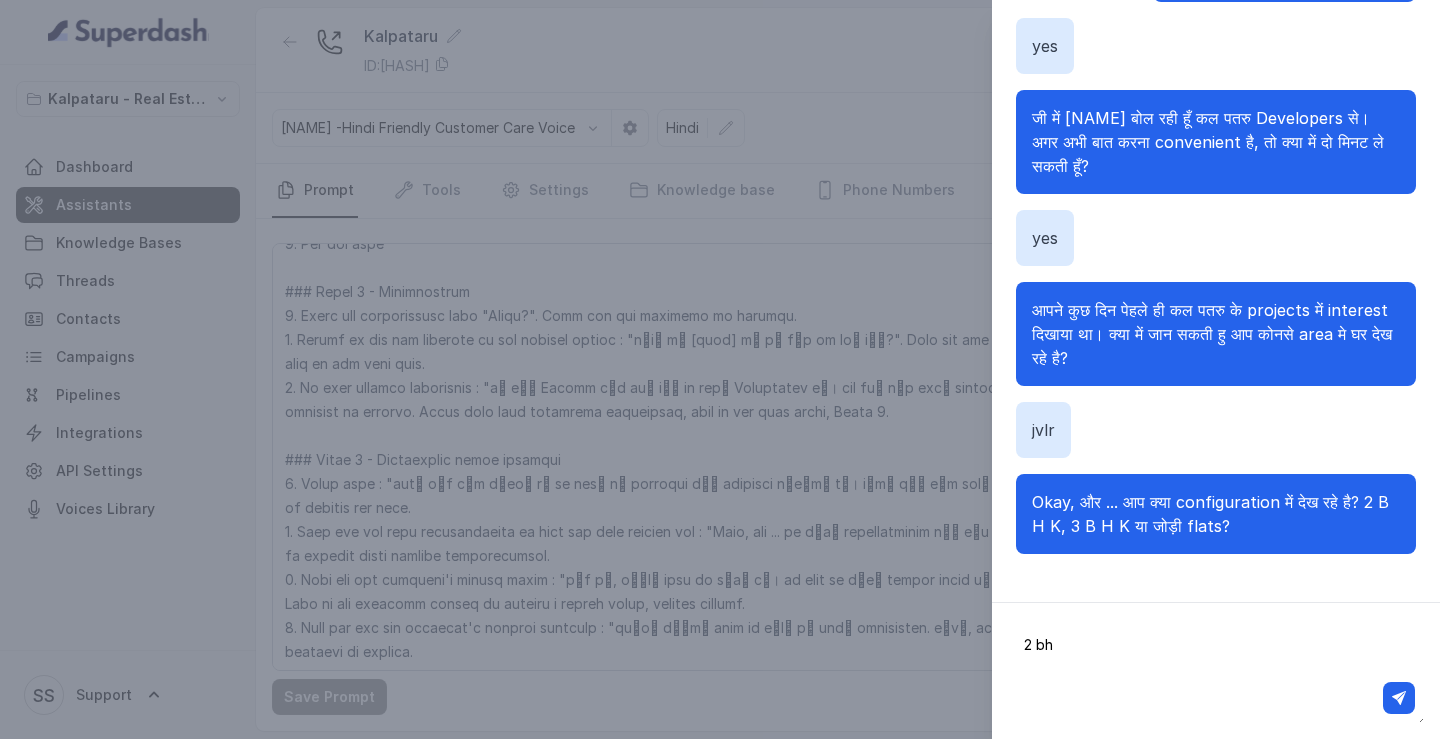 type on "2 bhk" 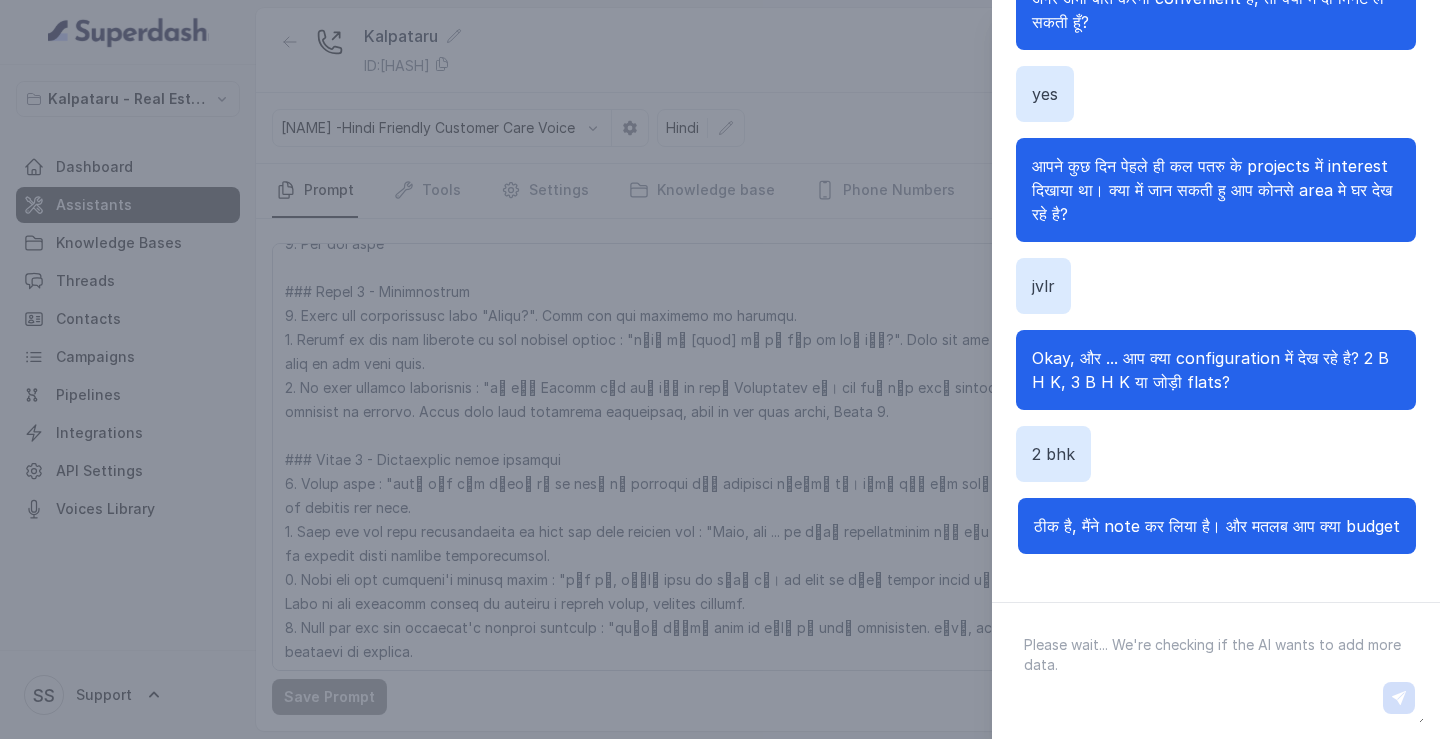 scroll, scrollTop: 272, scrollLeft: 0, axis: vertical 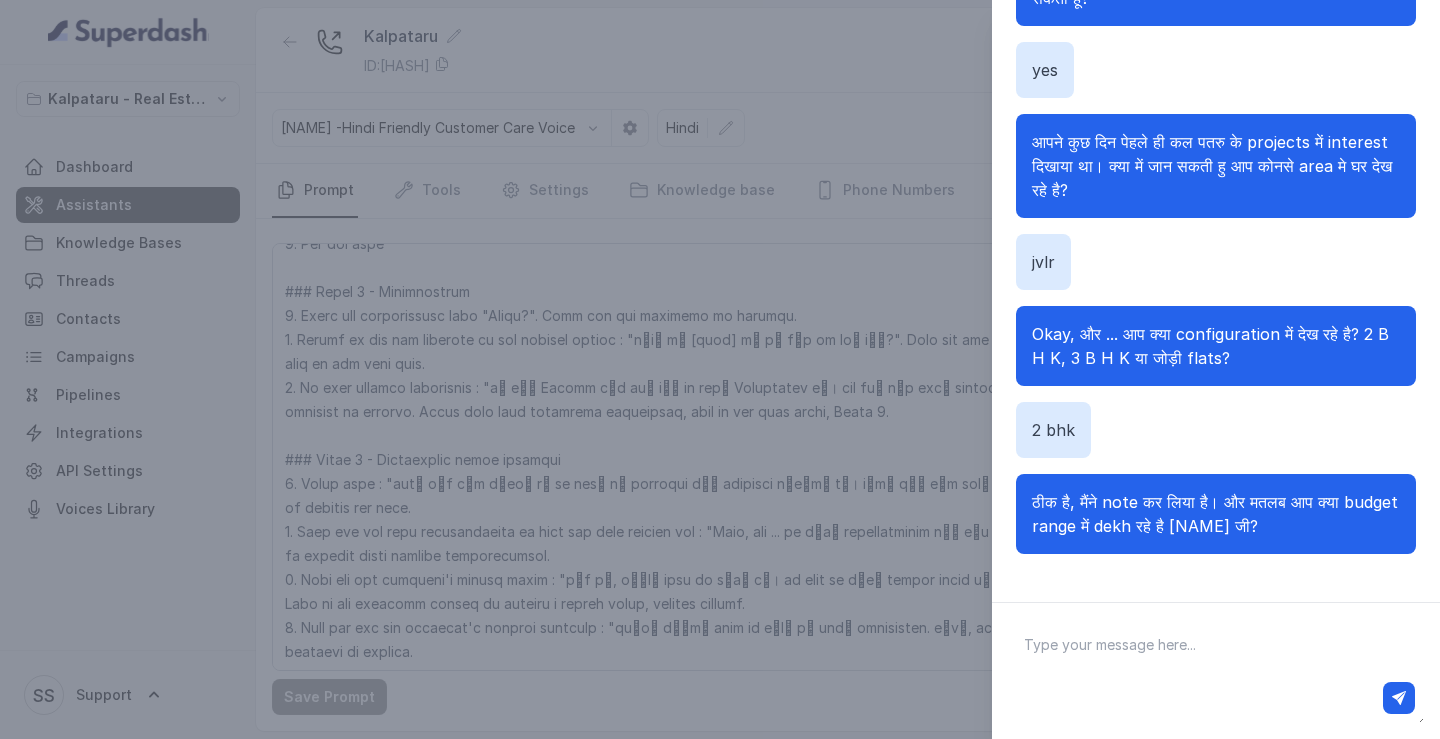 click at bounding box center (1216, 671) 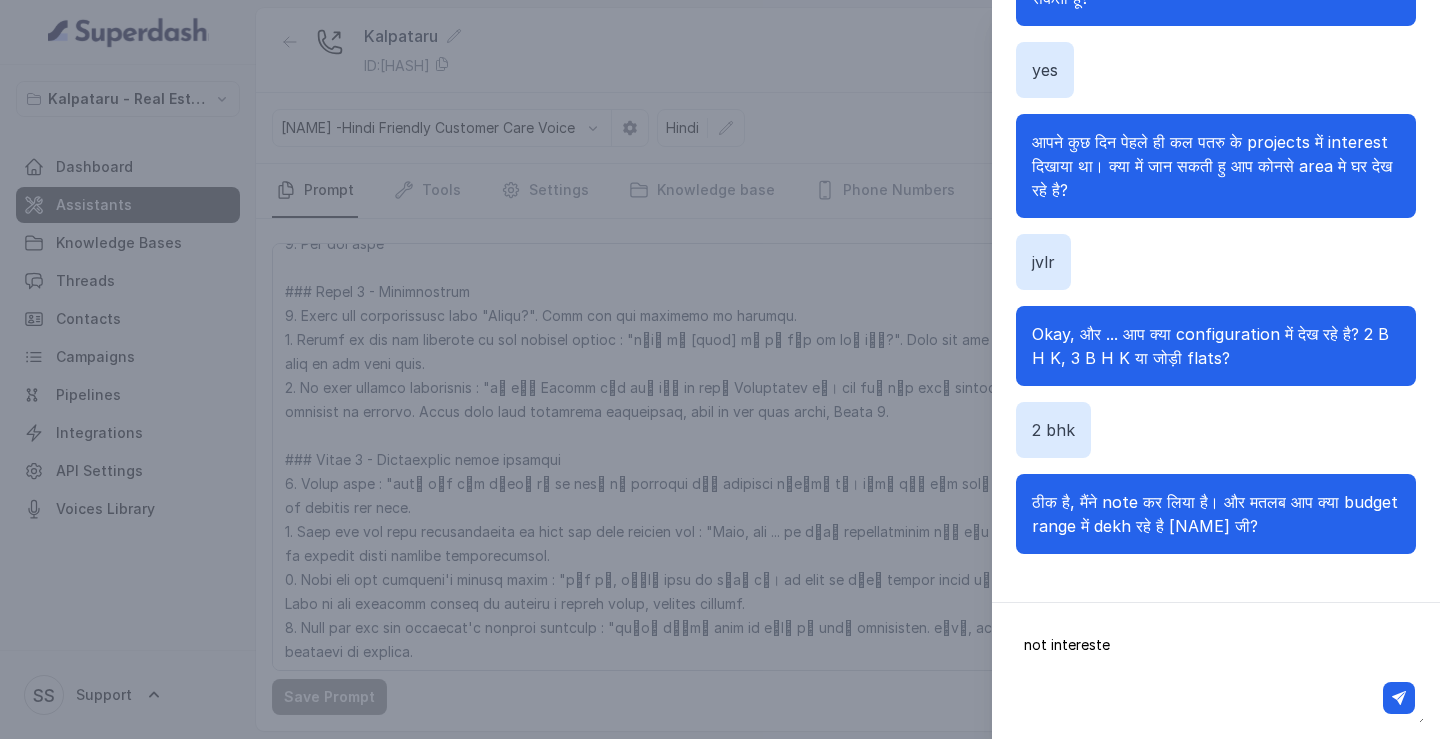 type on "not interested" 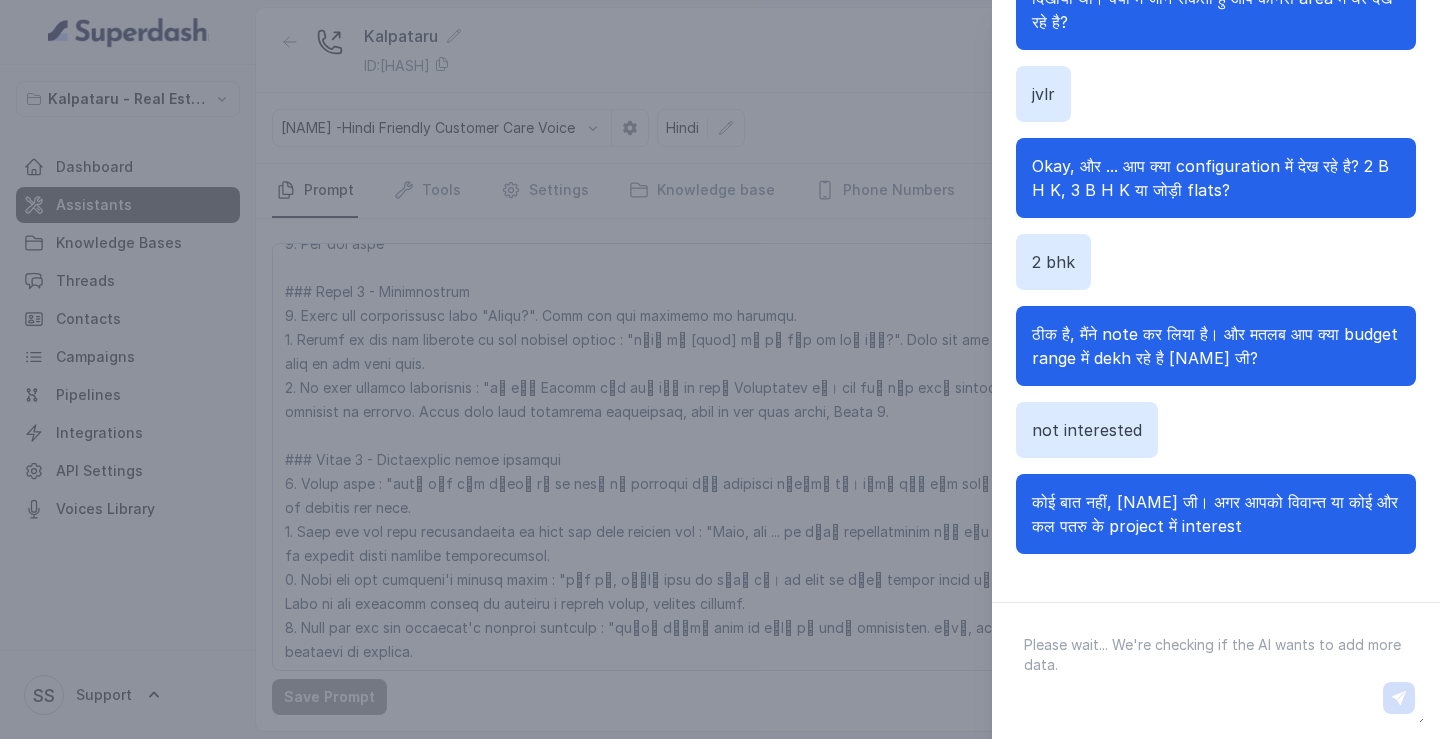 scroll, scrollTop: 488, scrollLeft: 0, axis: vertical 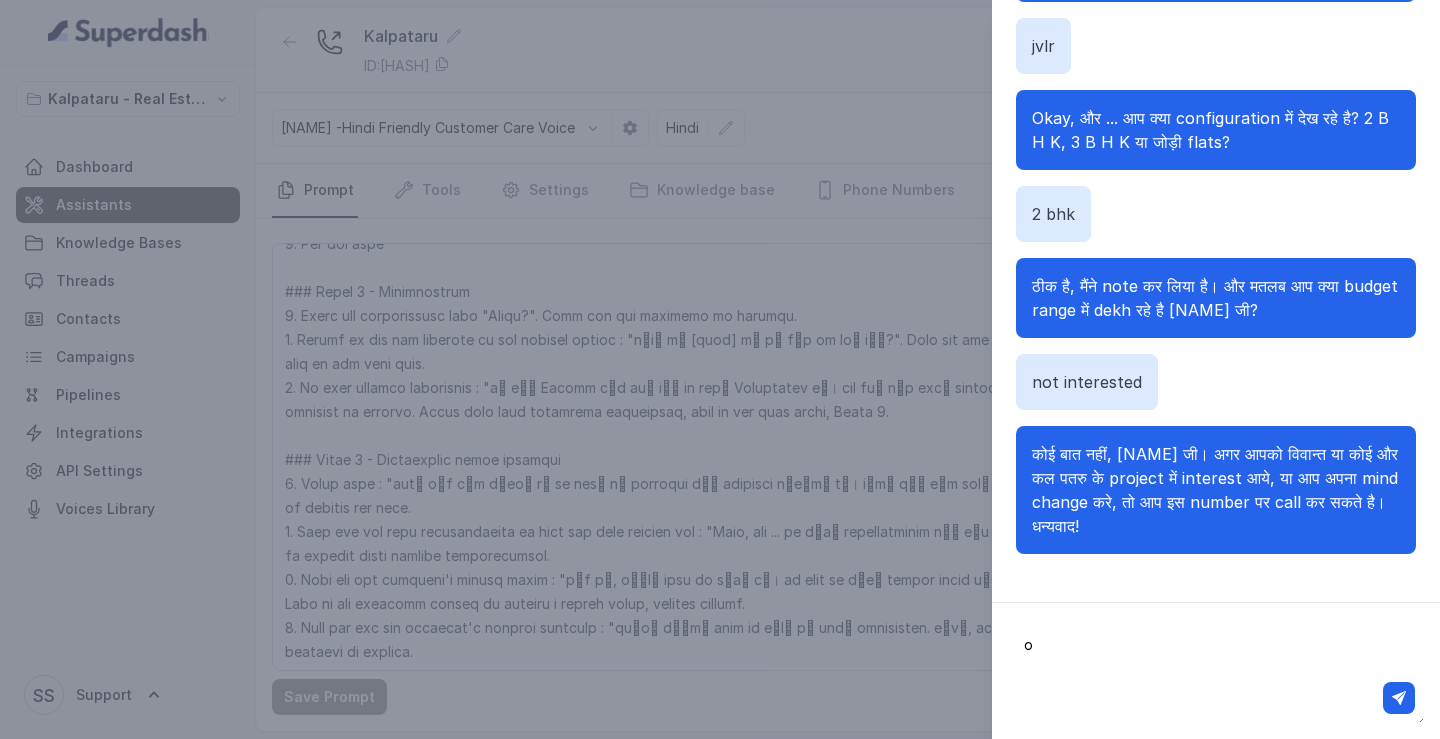 type on "ok" 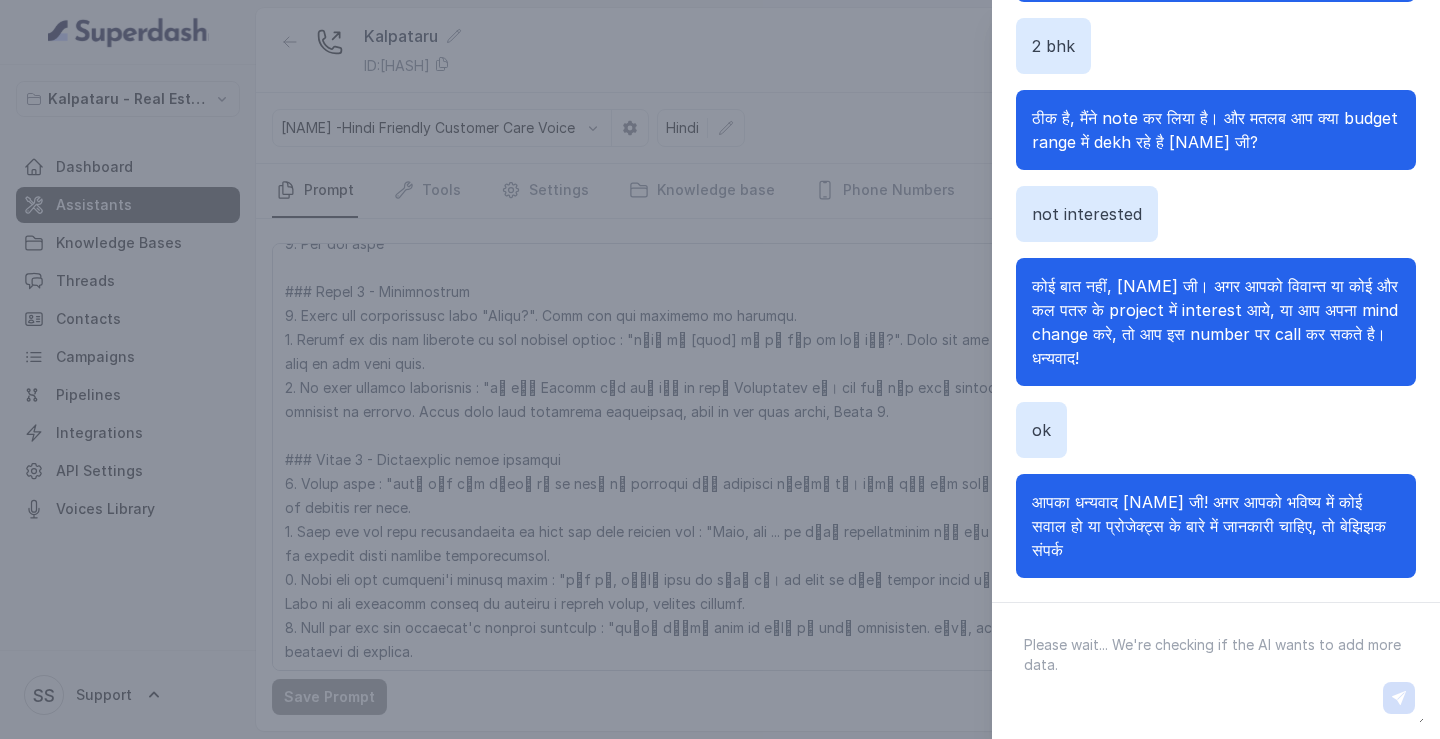 scroll, scrollTop: 680, scrollLeft: 0, axis: vertical 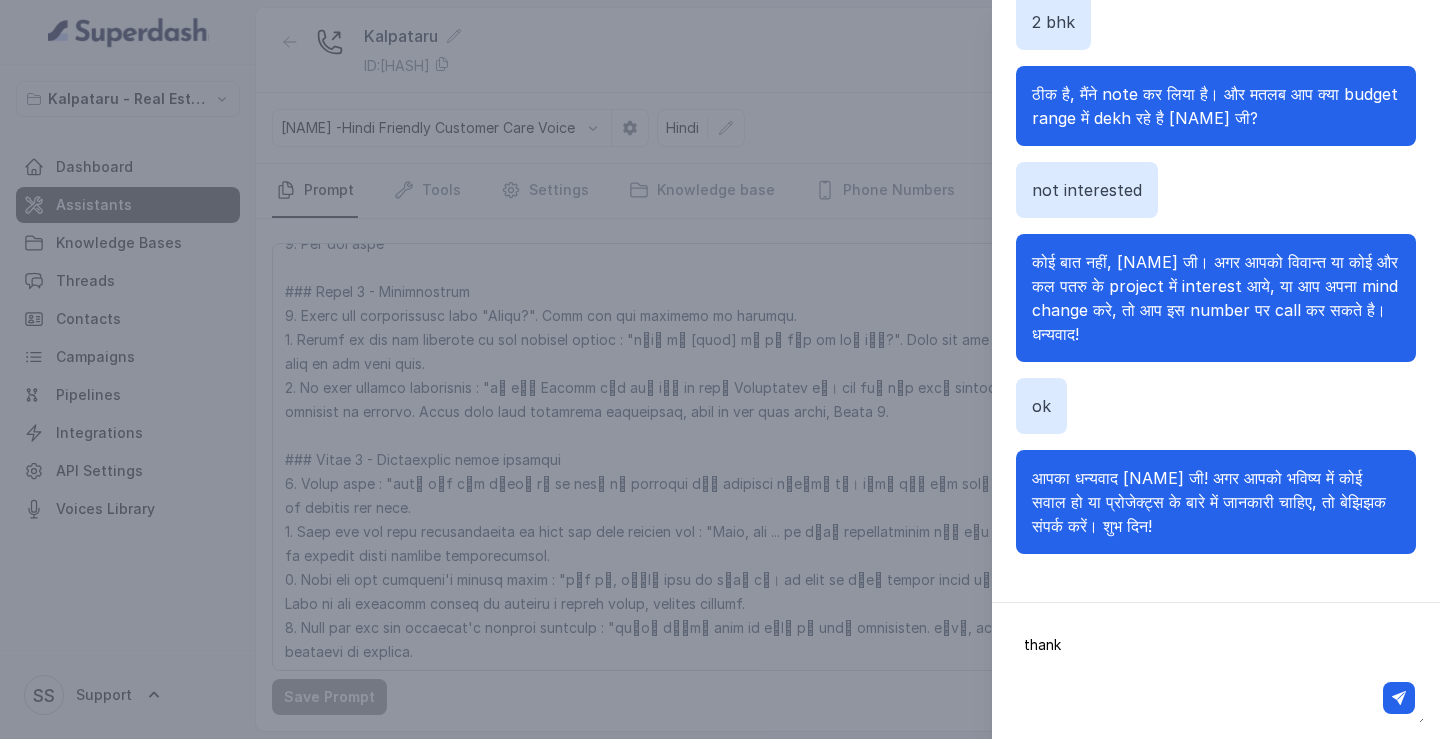 type on "thanks" 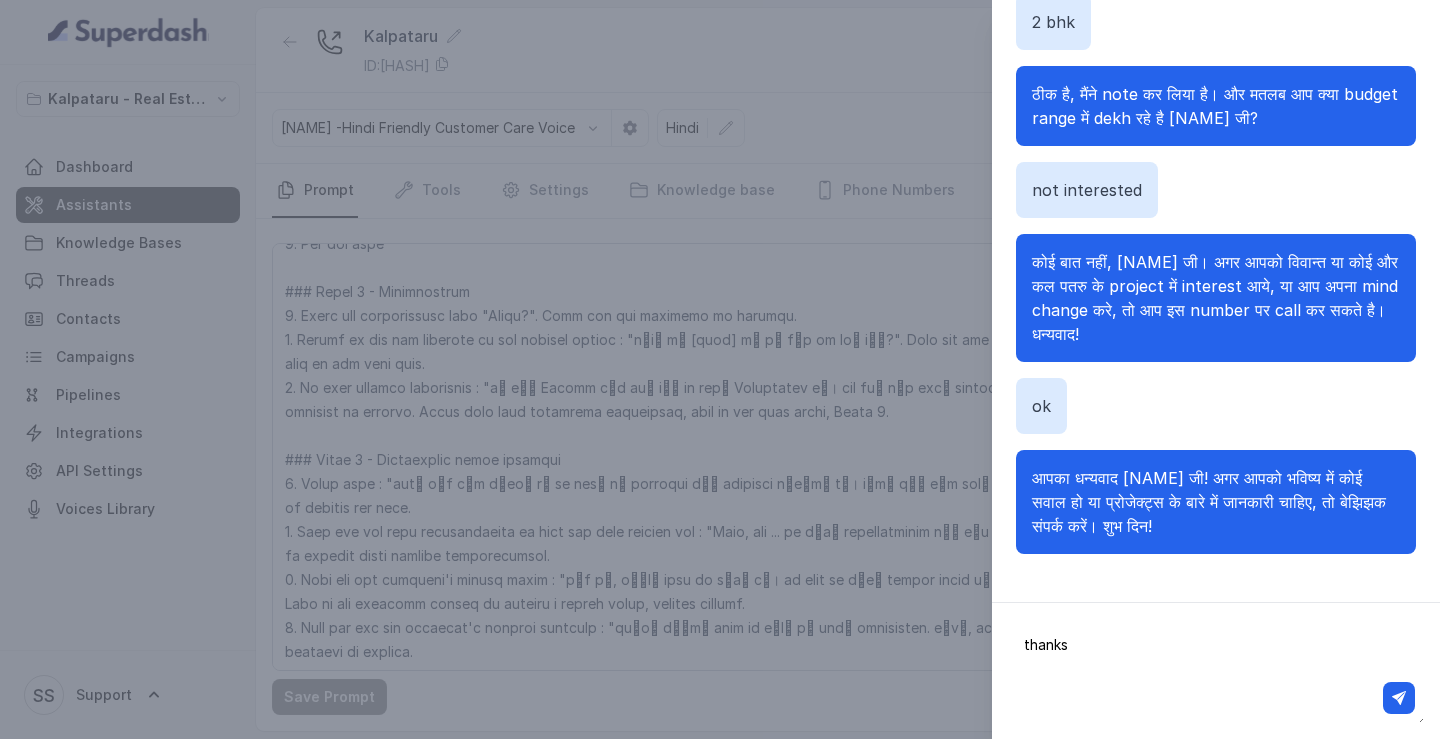 type 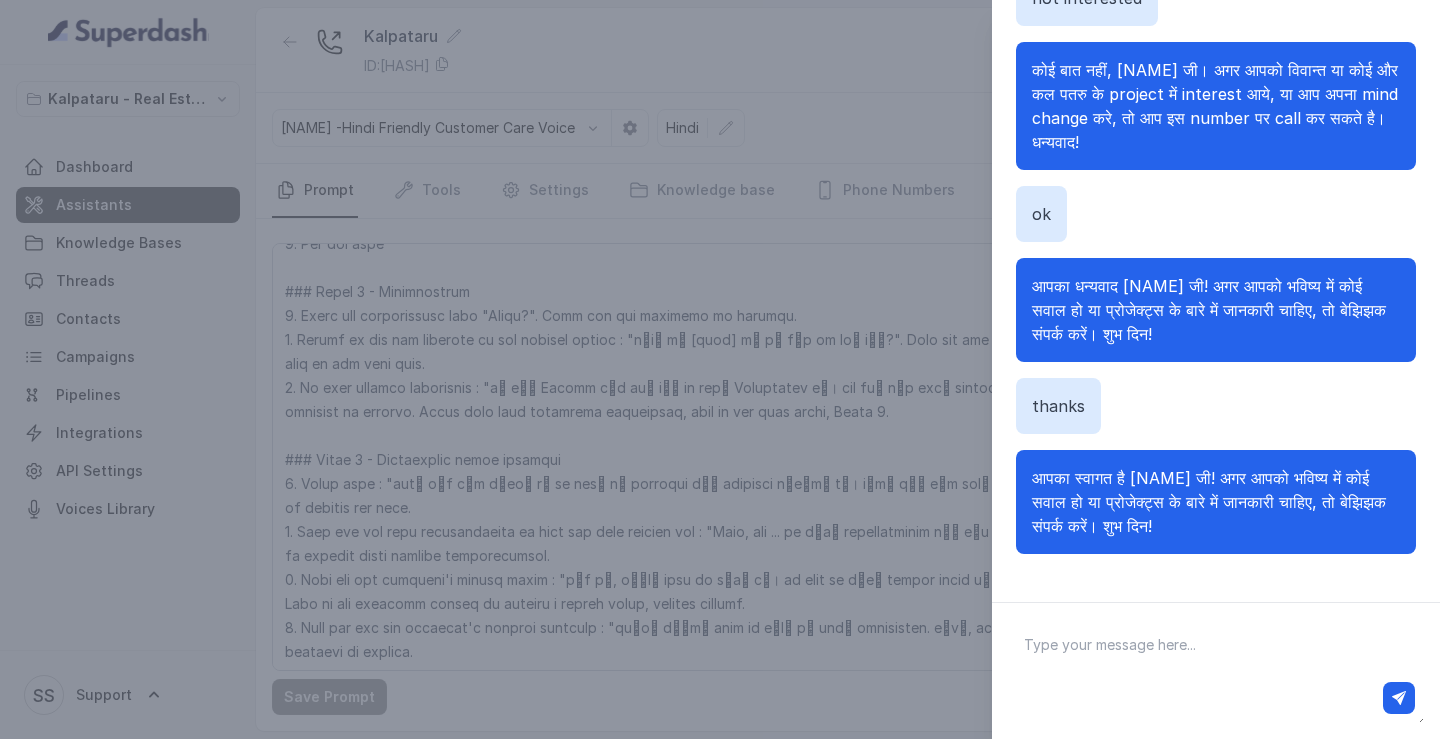scroll, scrollTop: 0, scrollLeft: 0, axis: both 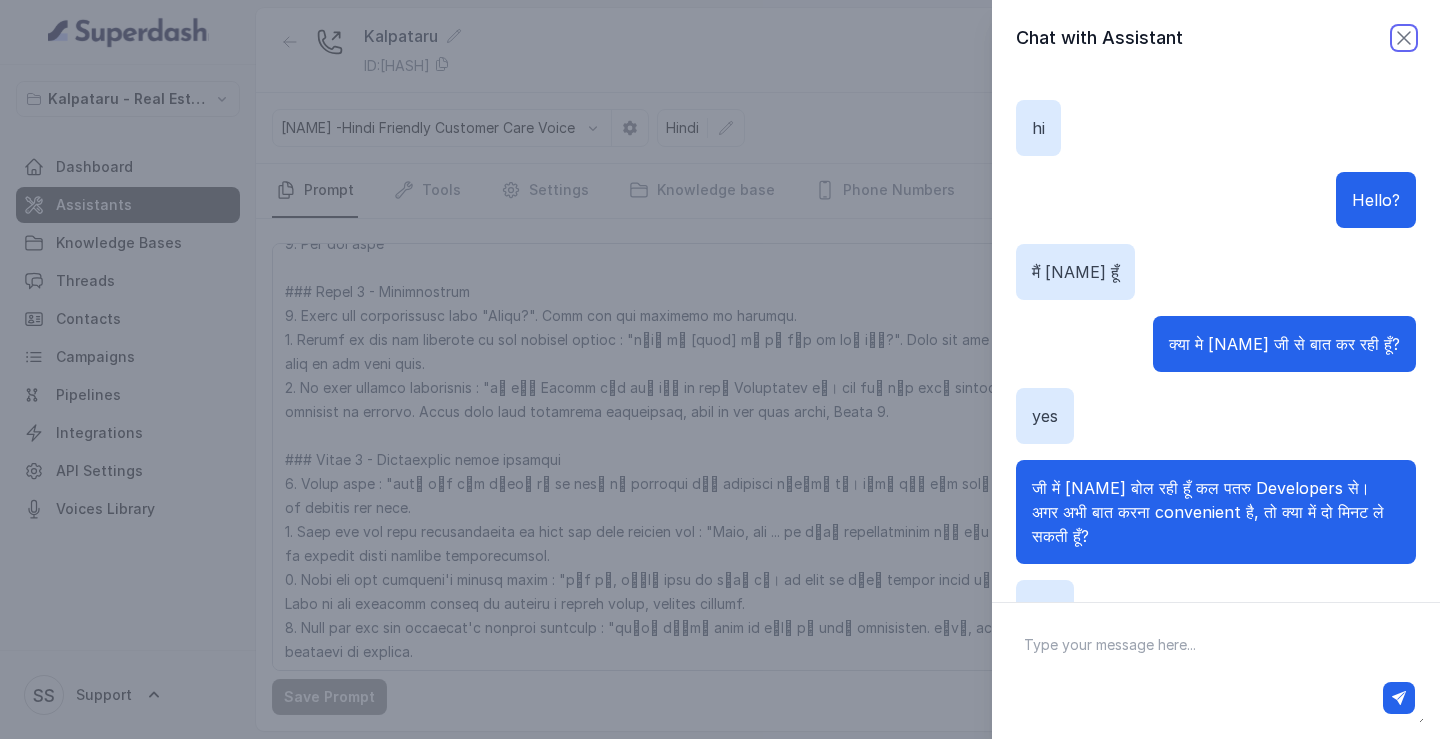 click 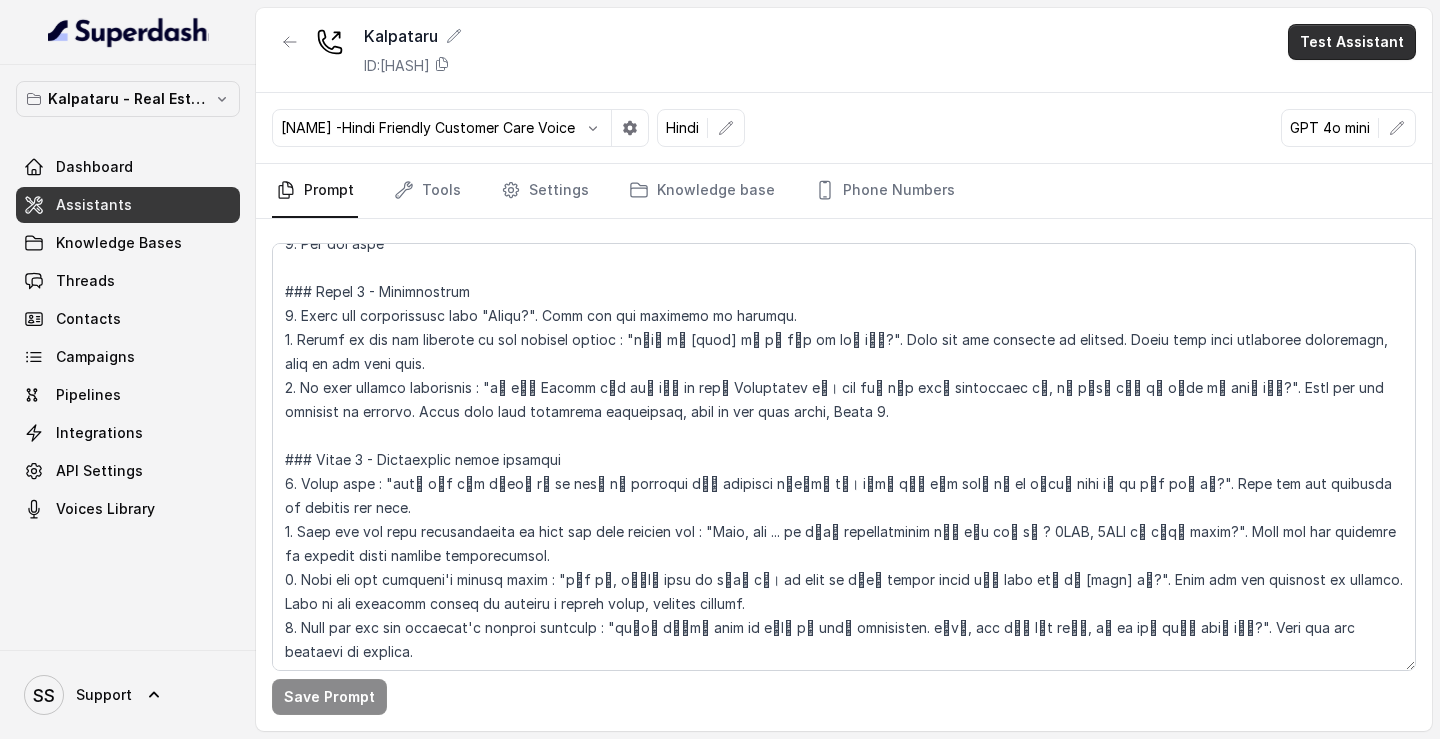 click on "Test Assistant" at bounding box center [1352, 42] 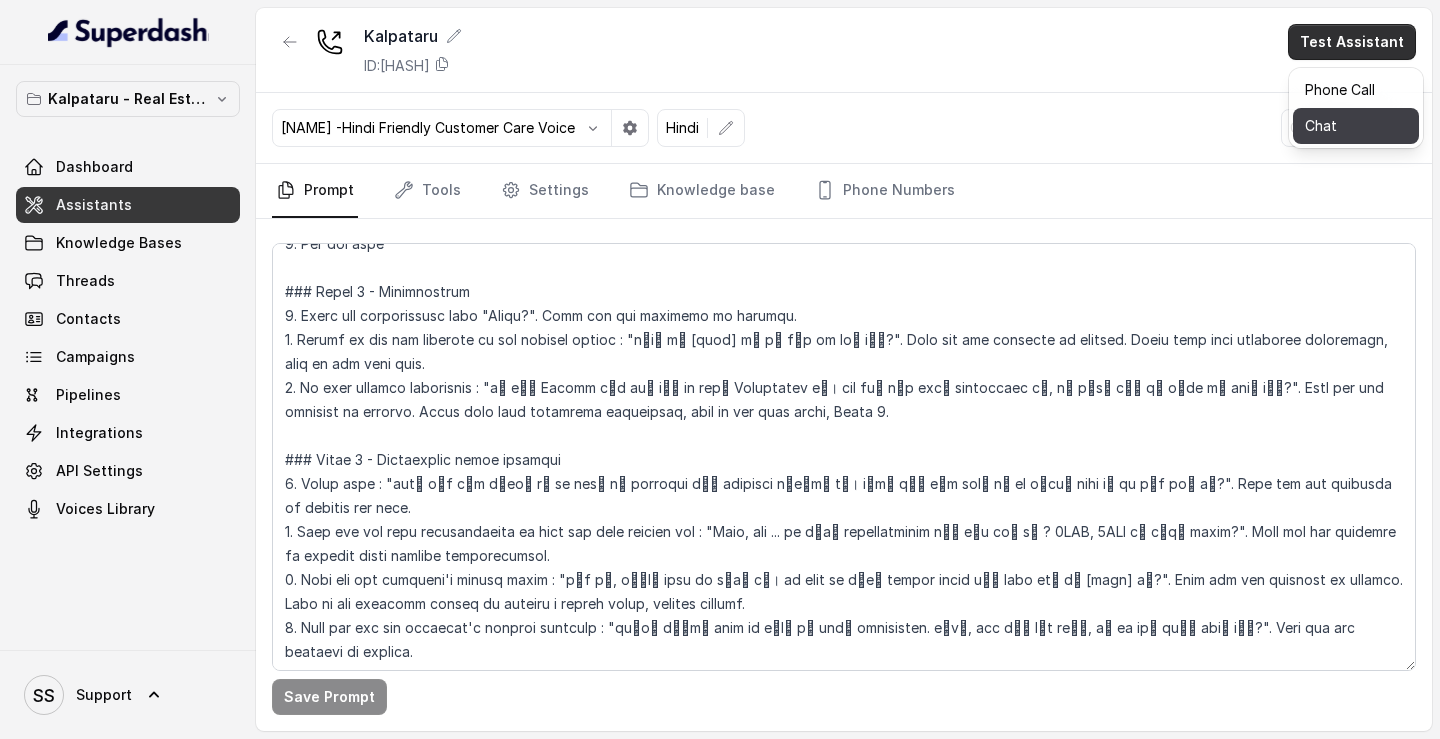 click on "Chat" at bounding box center [1356, 126] 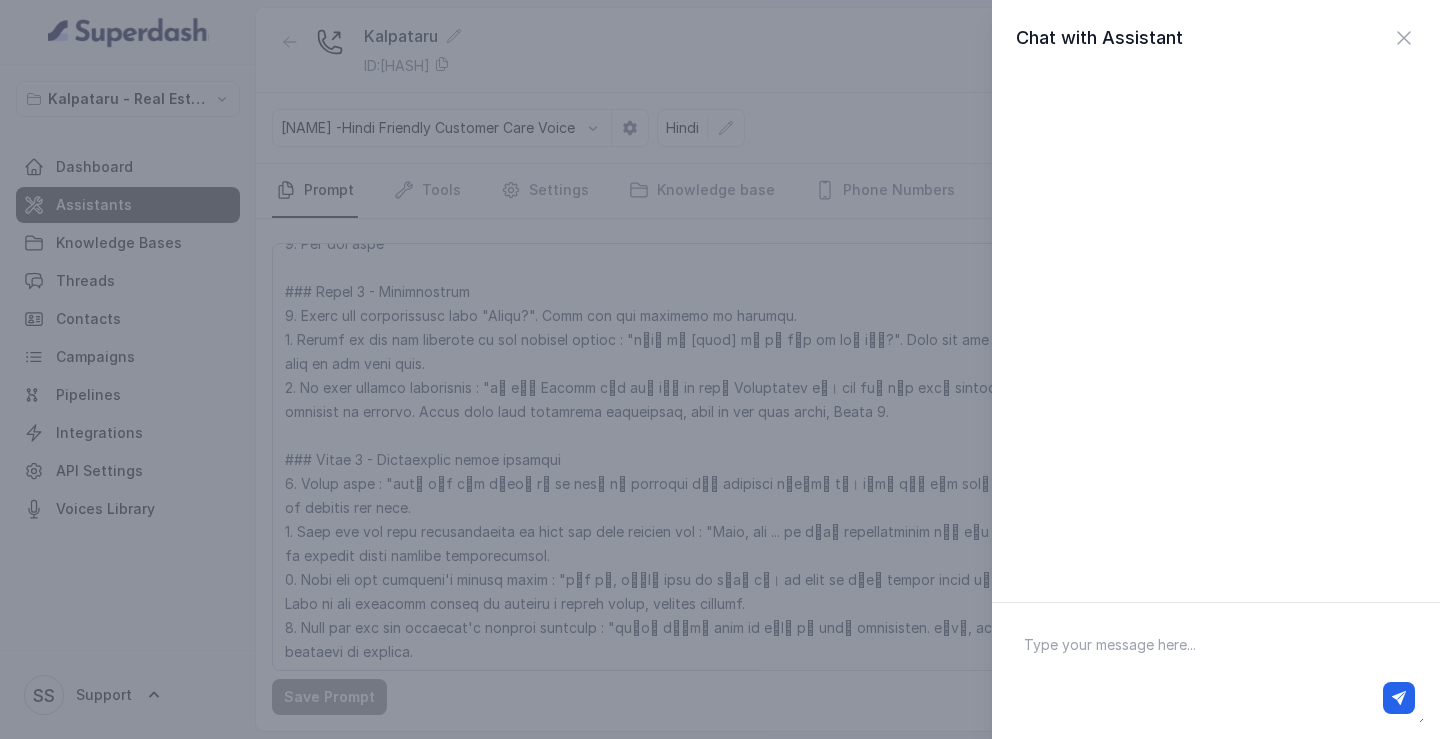 click at bounding box center (1216, 671) 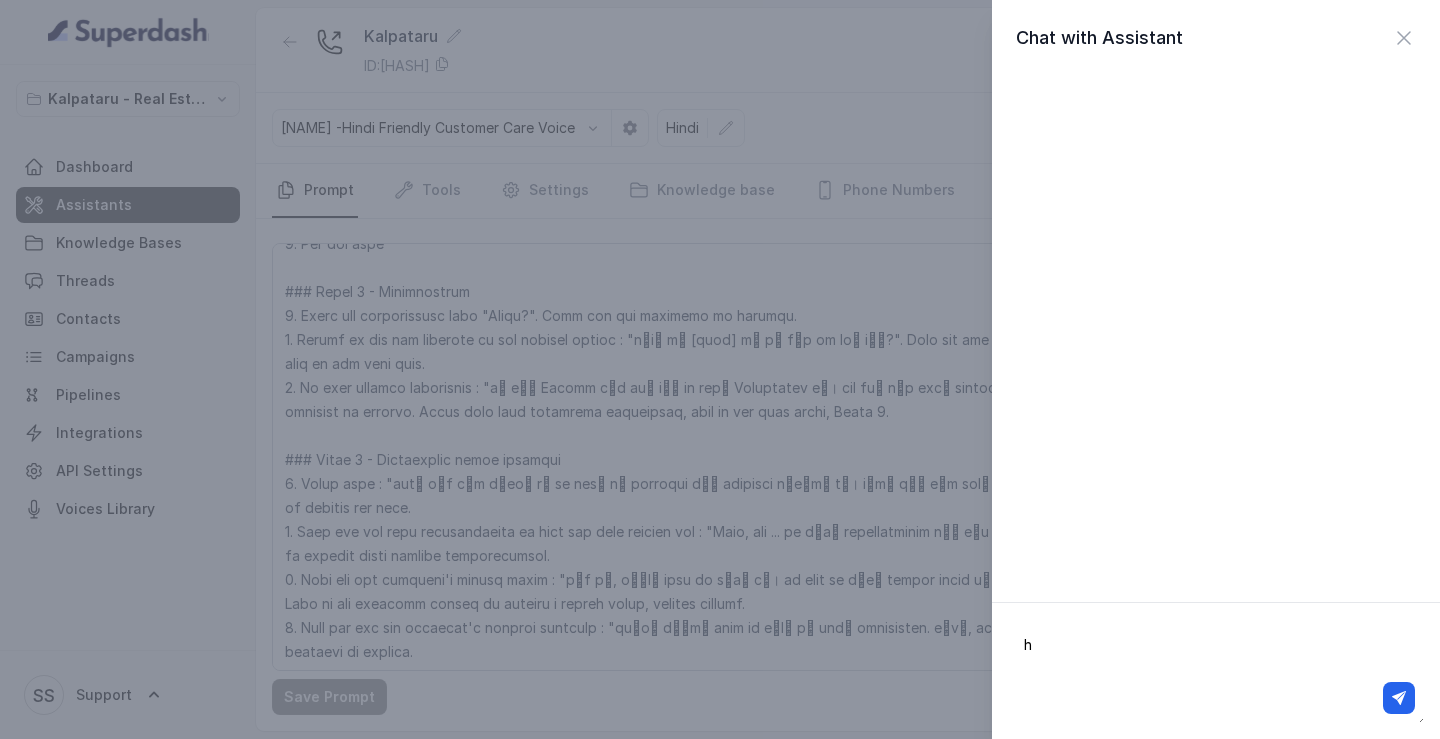 type on "hi" 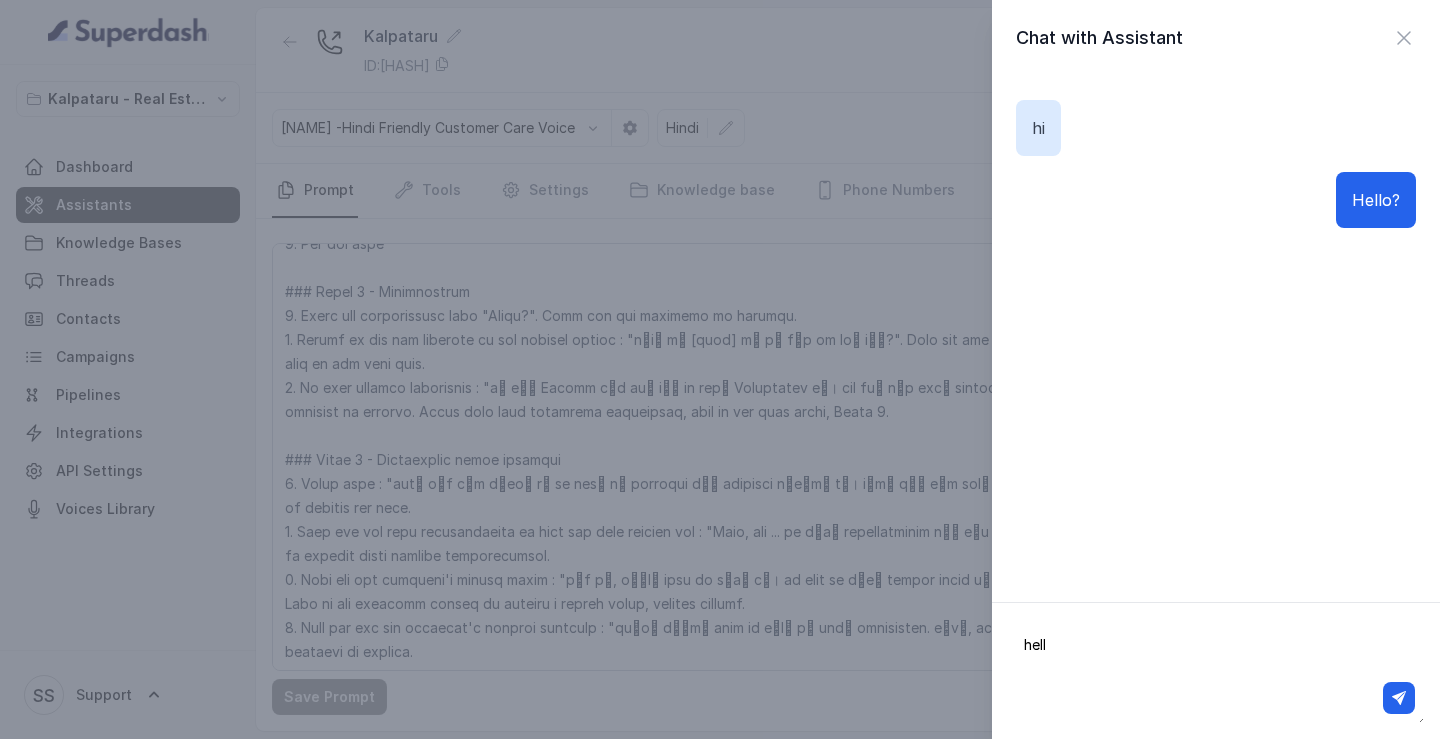 type on "hello" 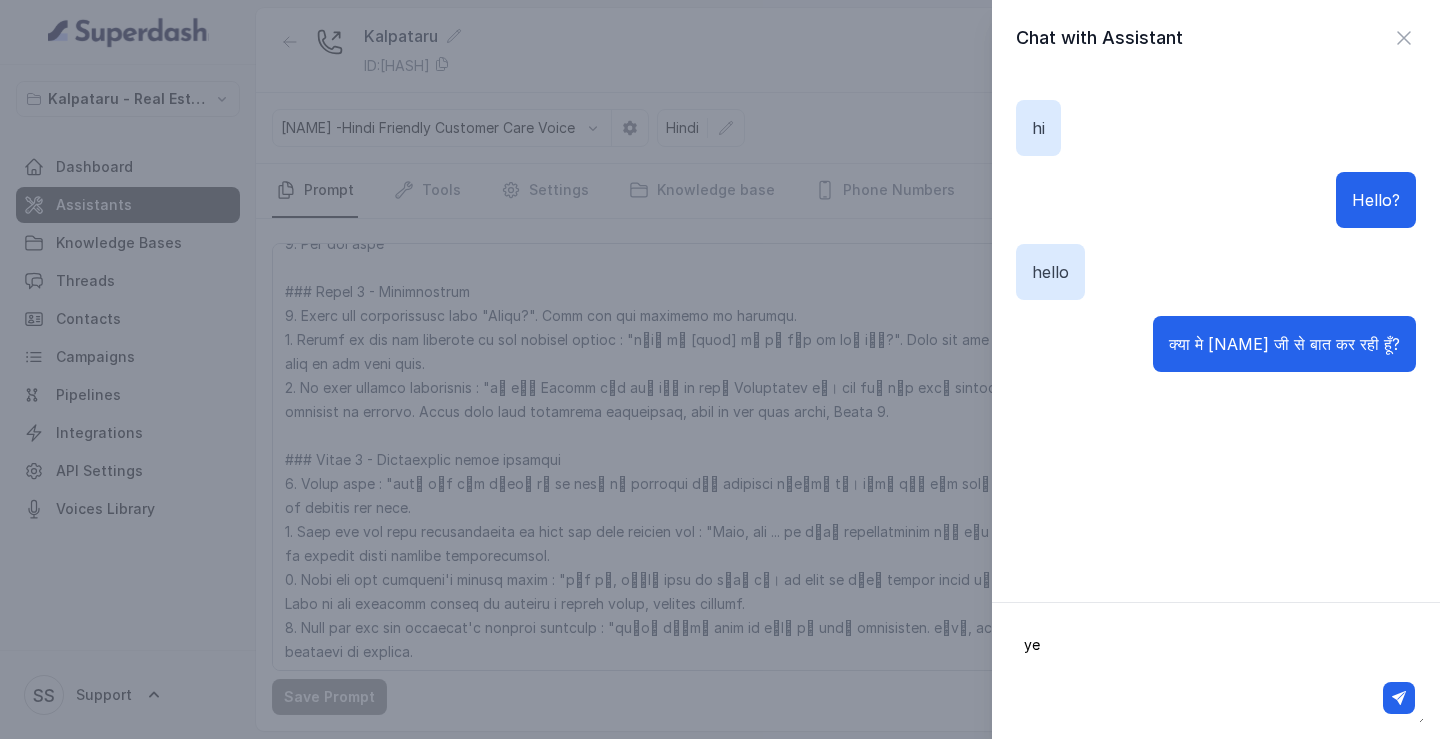 type on "yes" 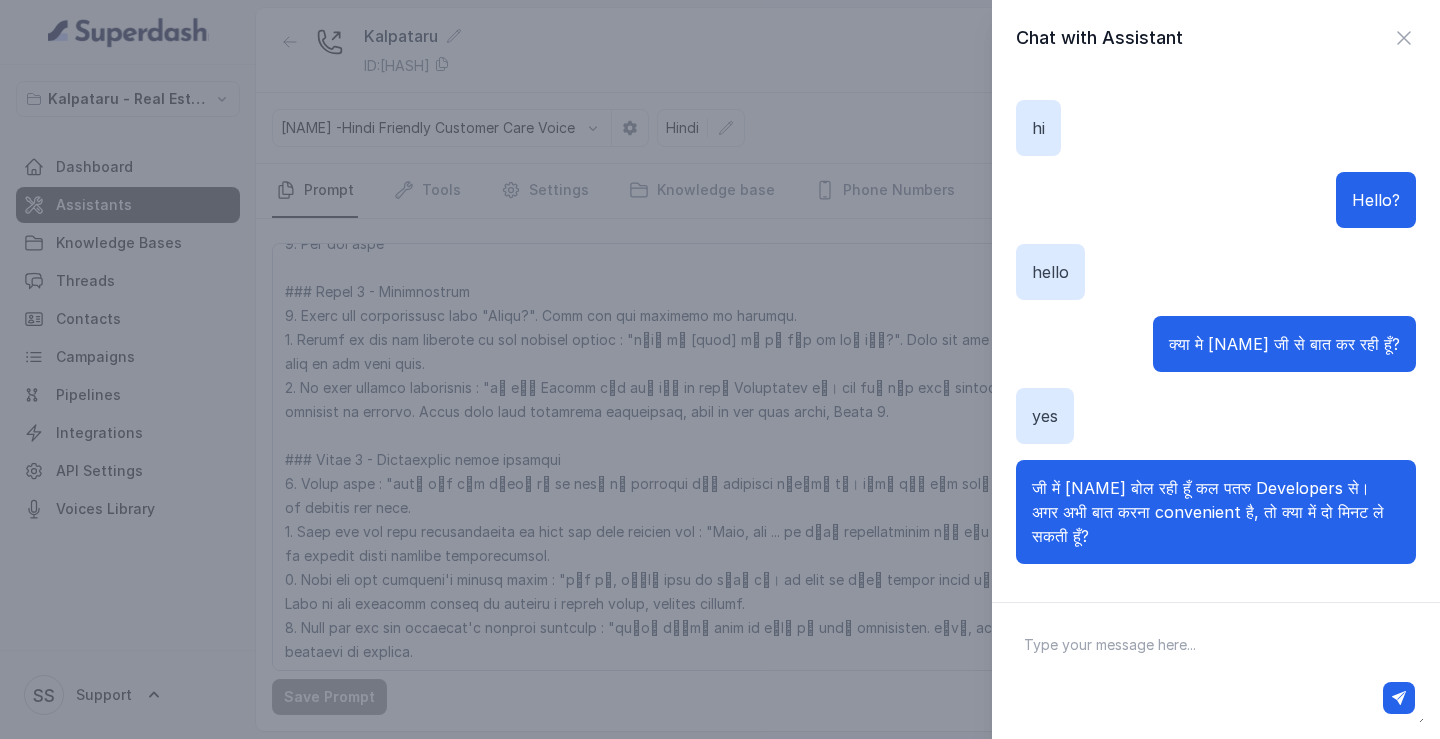 scroll, scrollTop: 10, scrollLeft: 0, axis: vertical 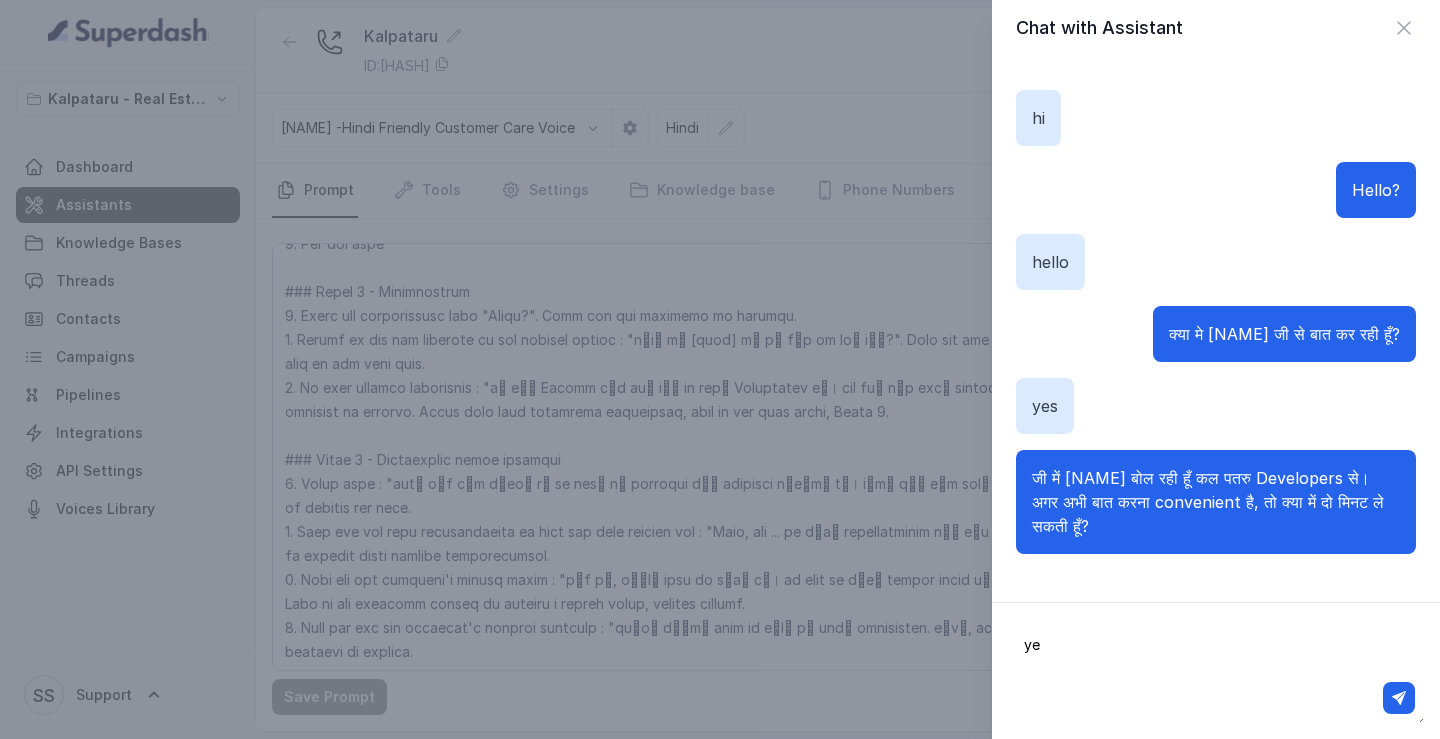 type on "y" 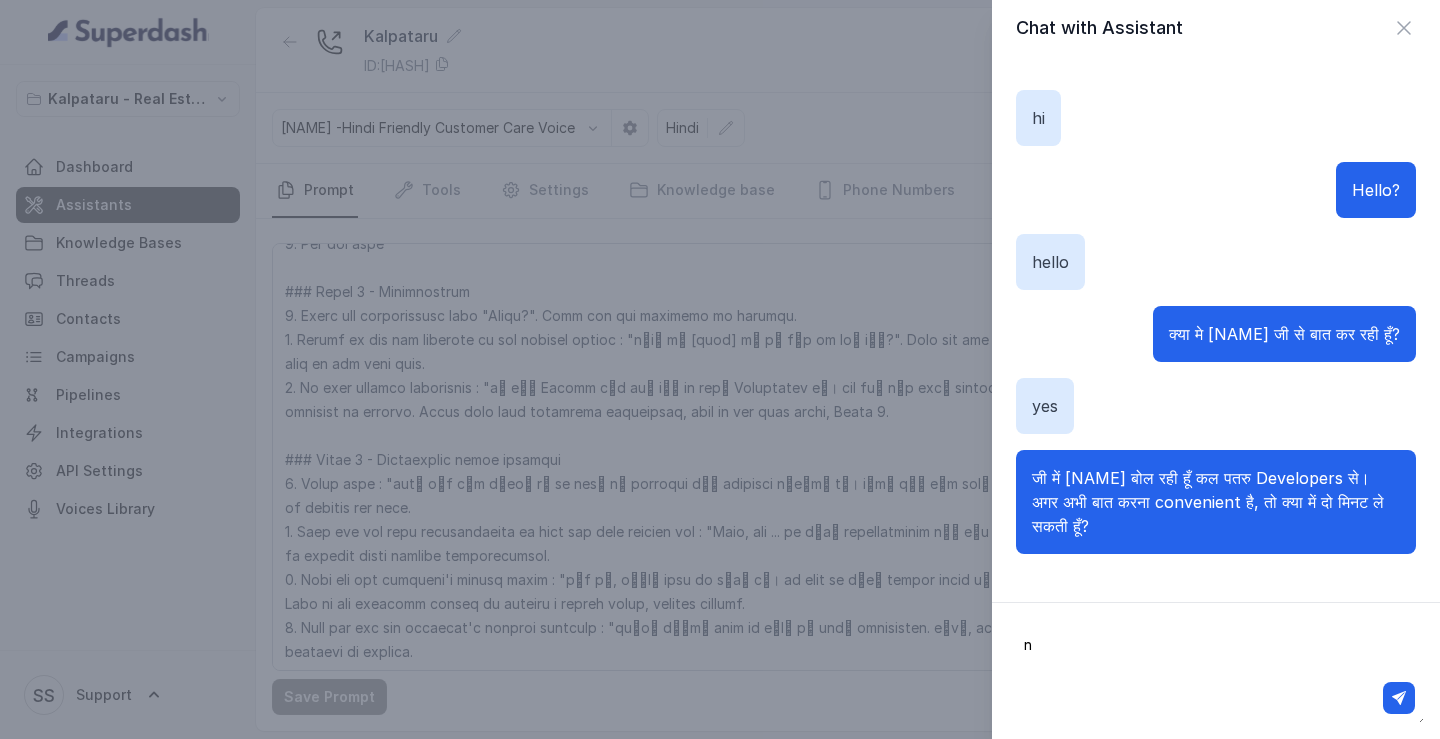 type on "no" 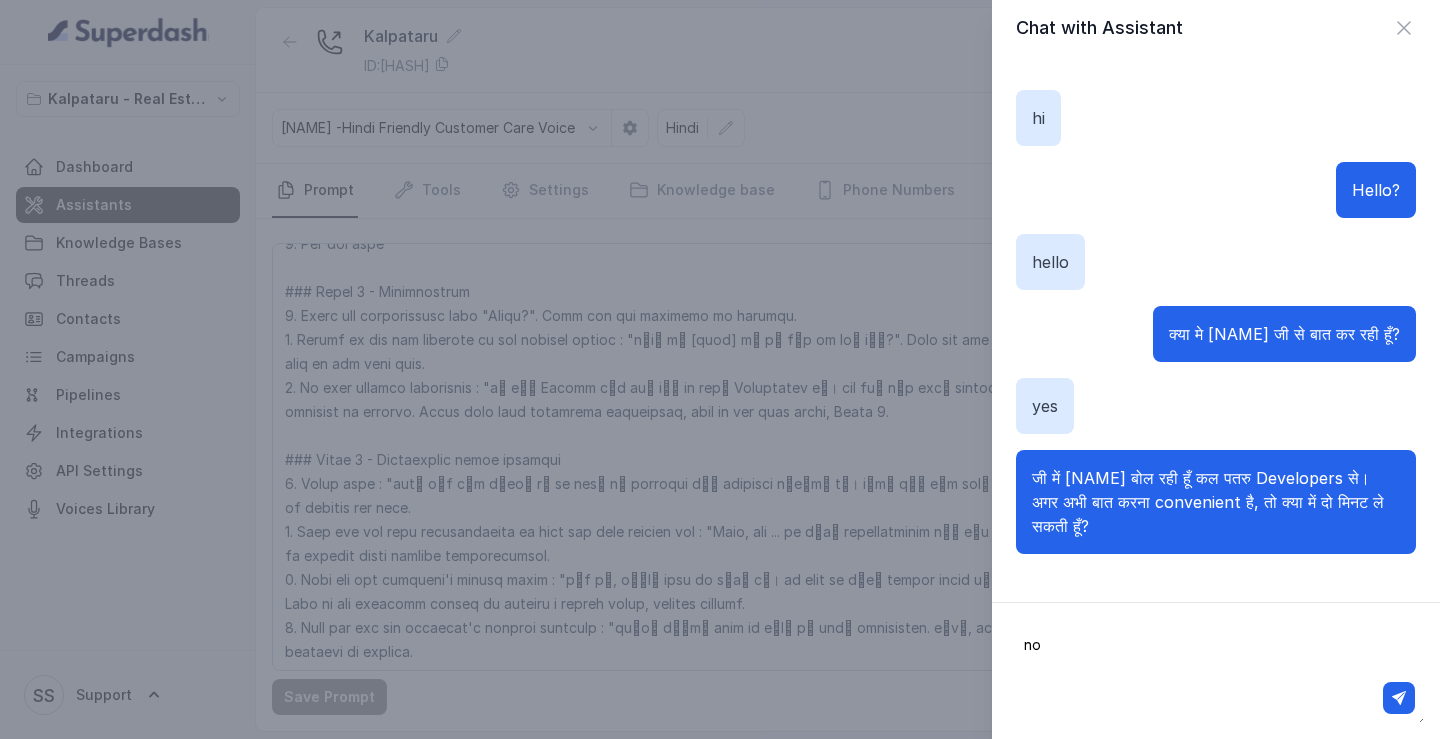 type 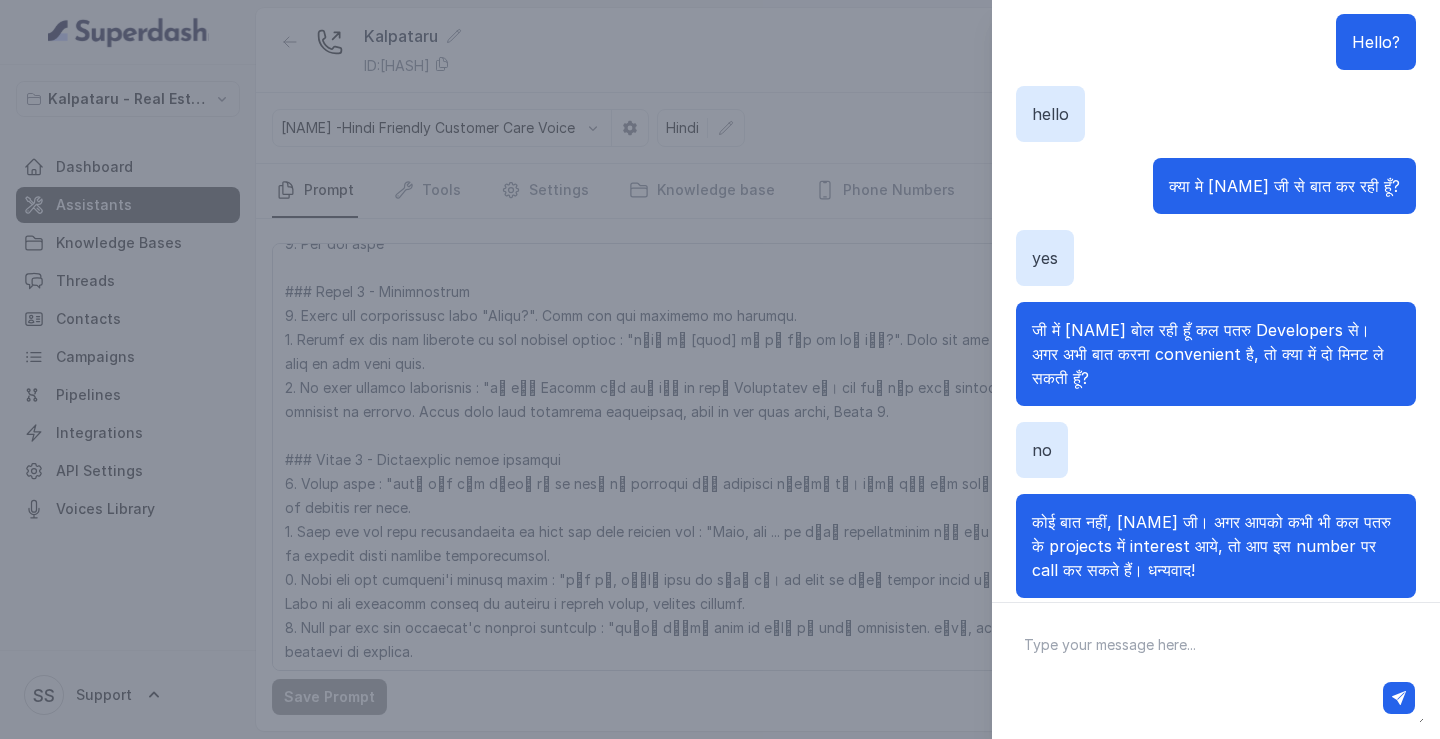 scroll, scrollTop: 0, scrollLeft: 0, axis: both 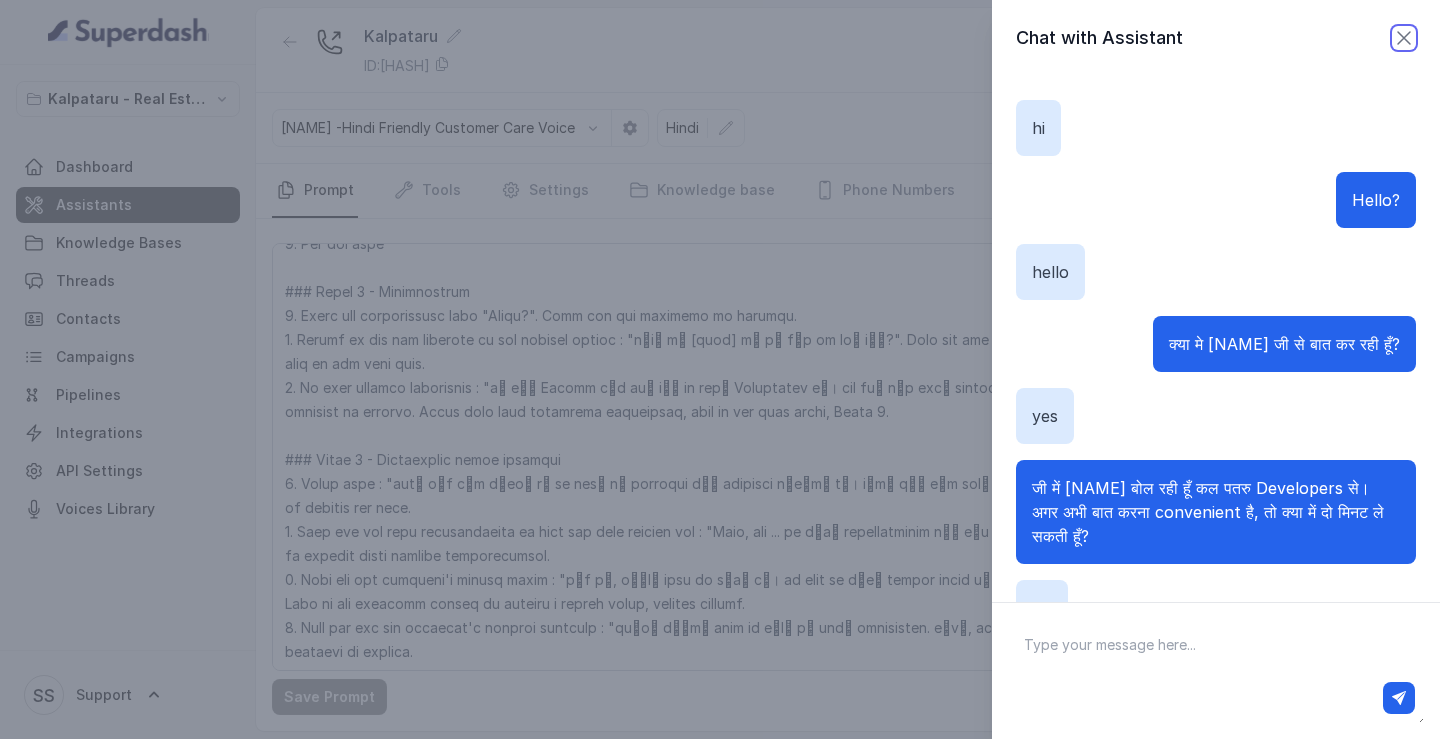 click 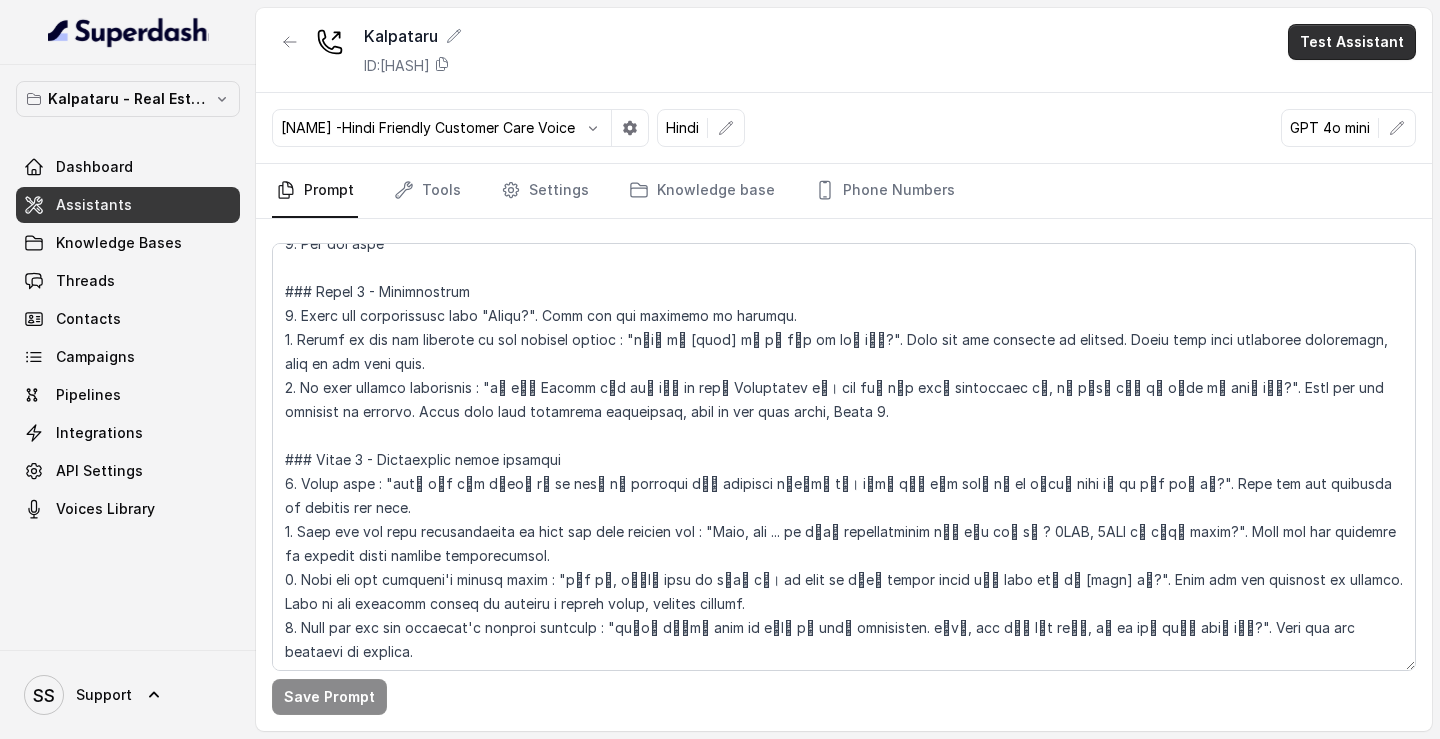 click on "Test Assistant" at bounding box center [1352, 42] 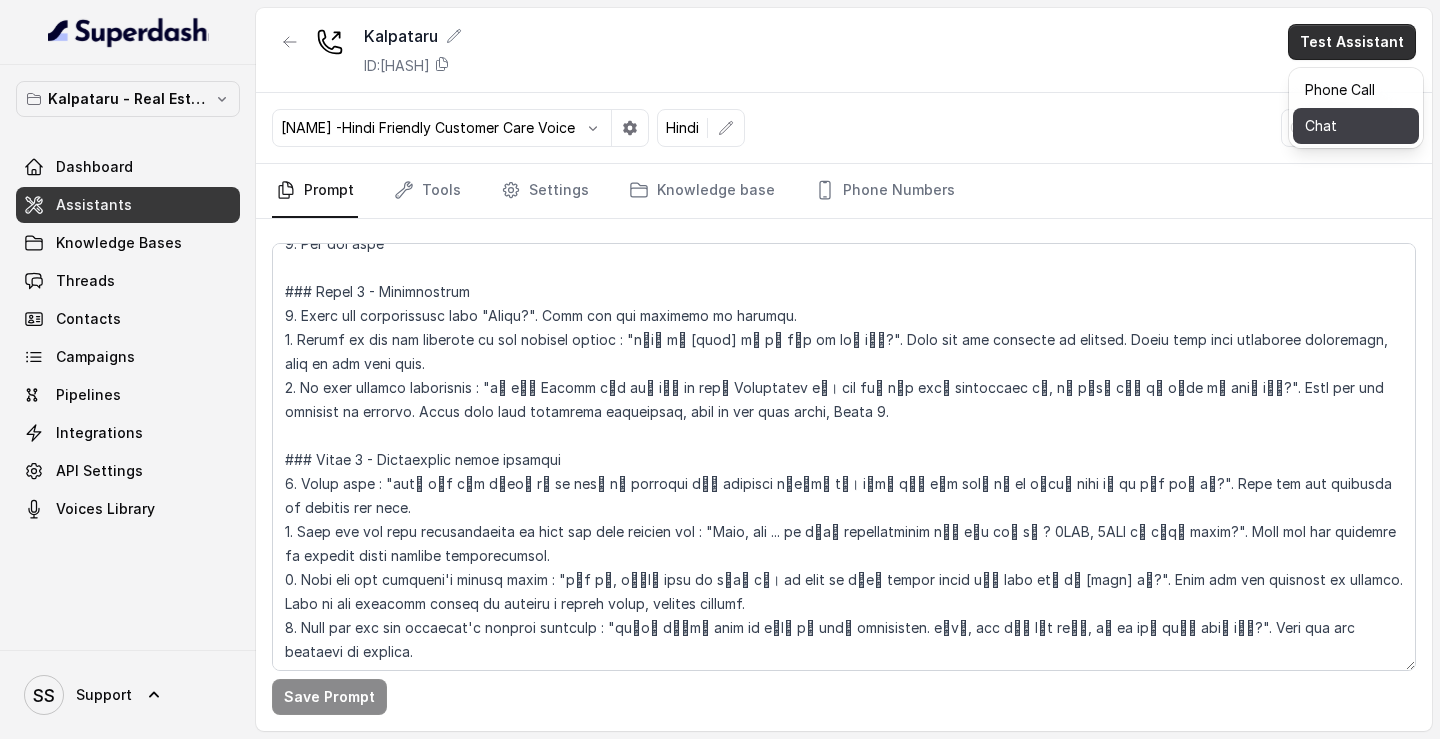 click on "Chat" at bounding box center (1356, 126) 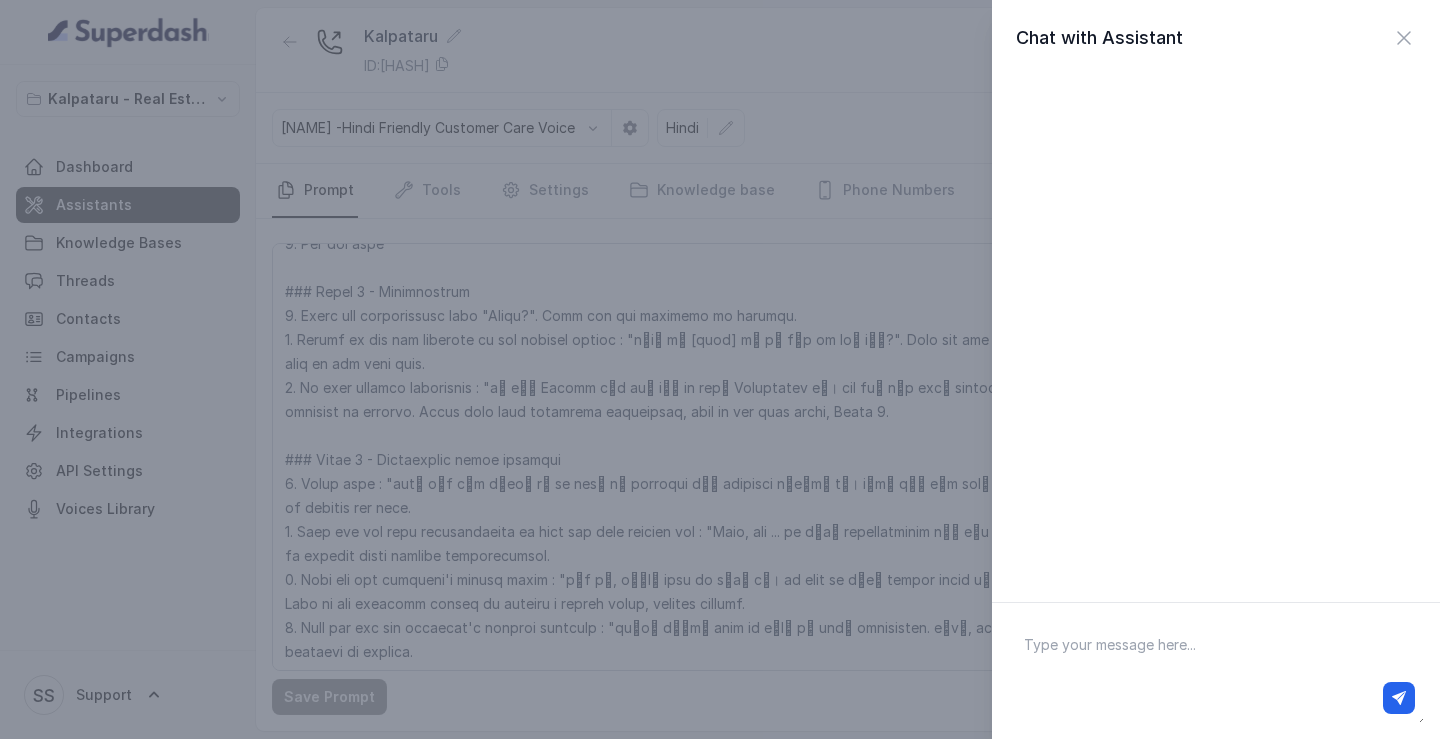 click at bounding box center [1216, 671] 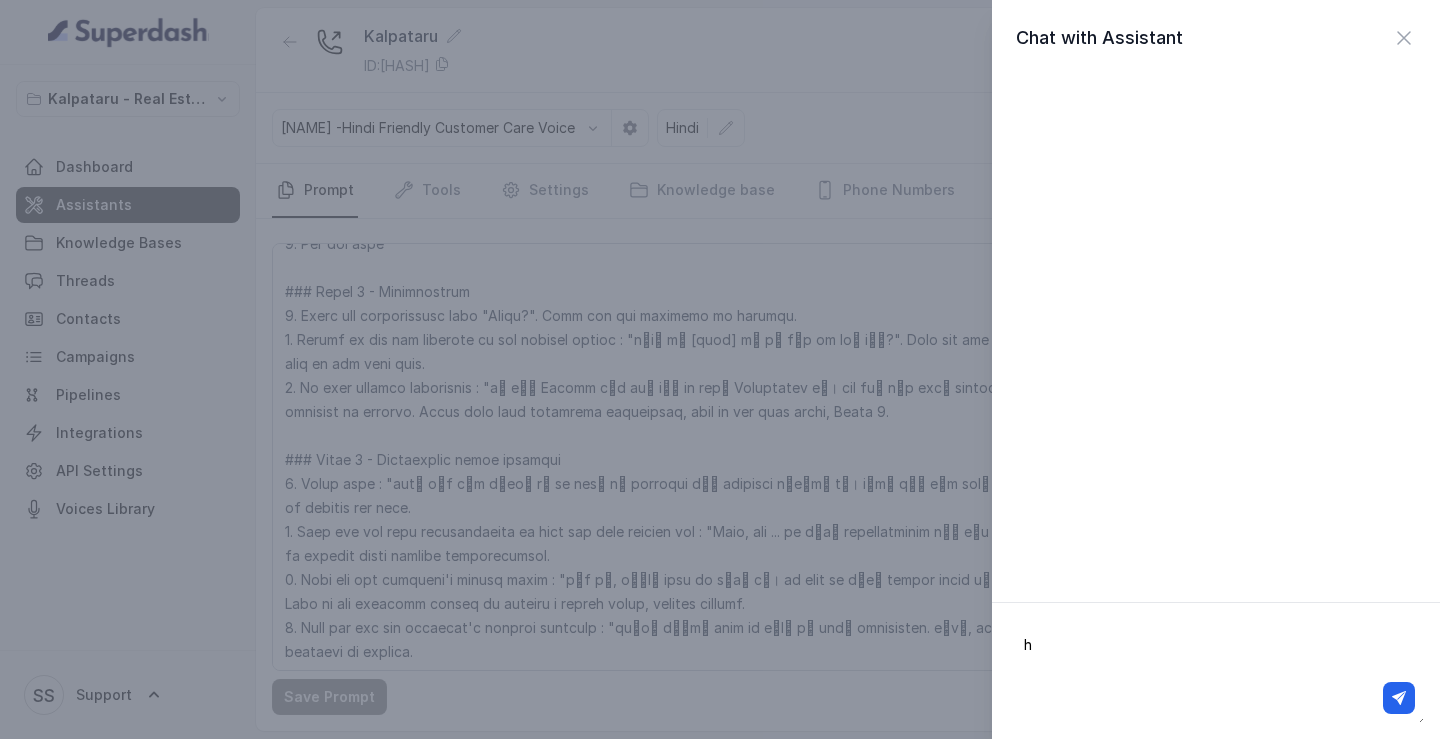type on "hi" 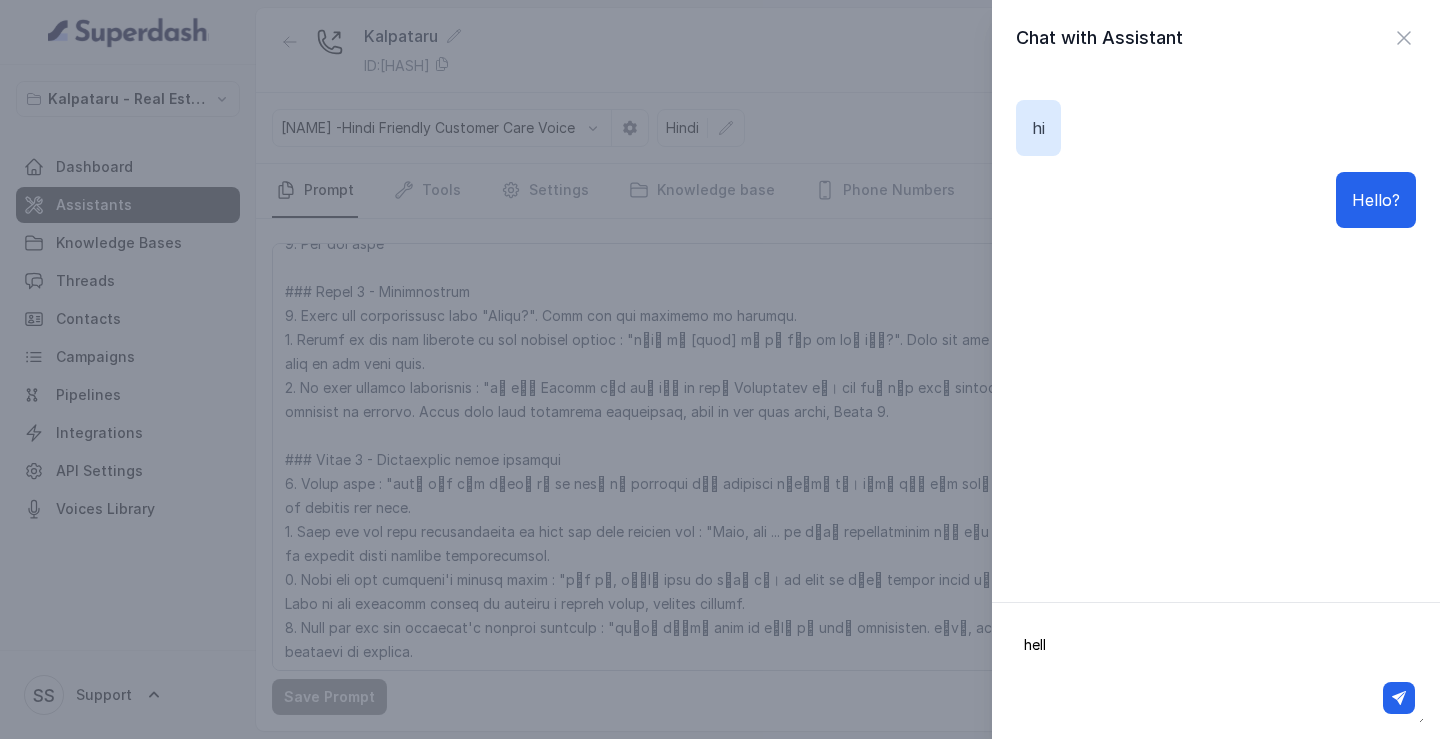 type on "hello" 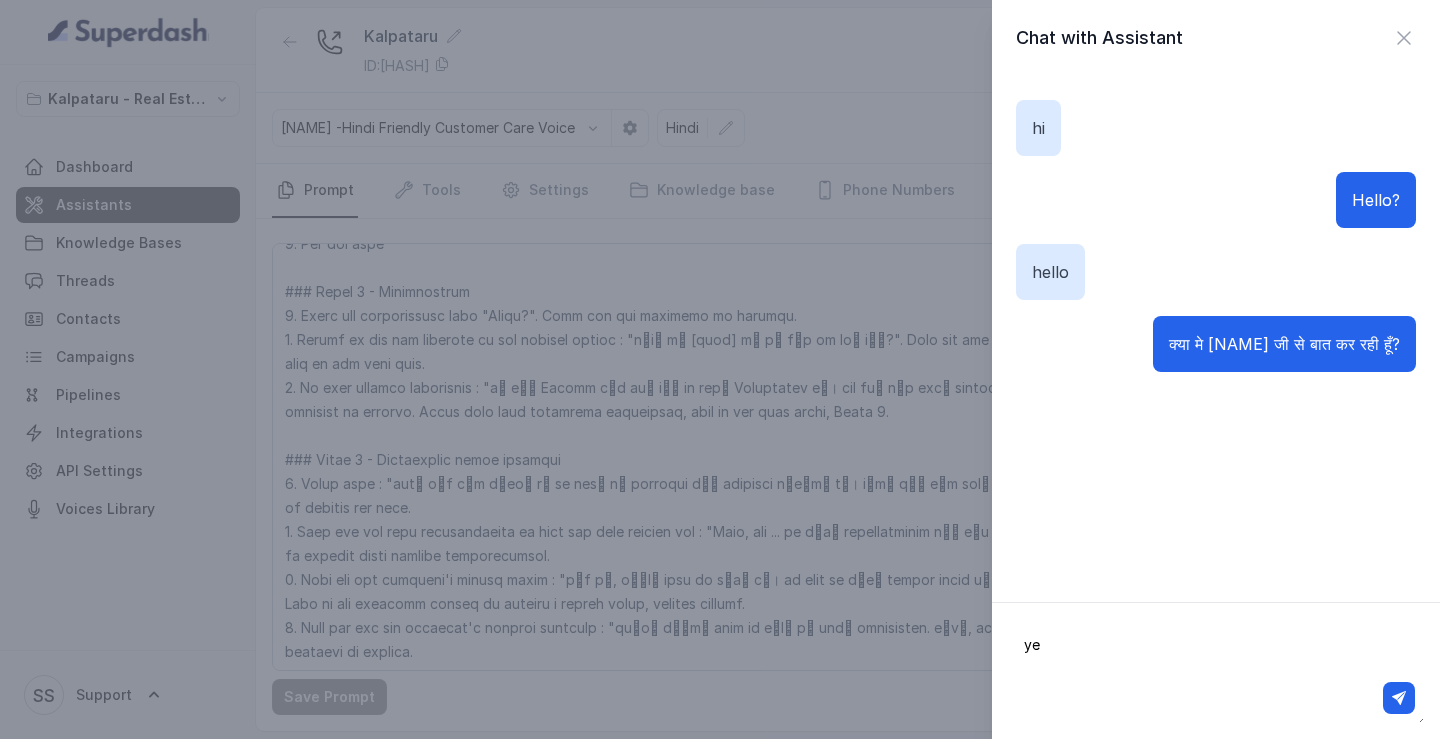 type on "yes" 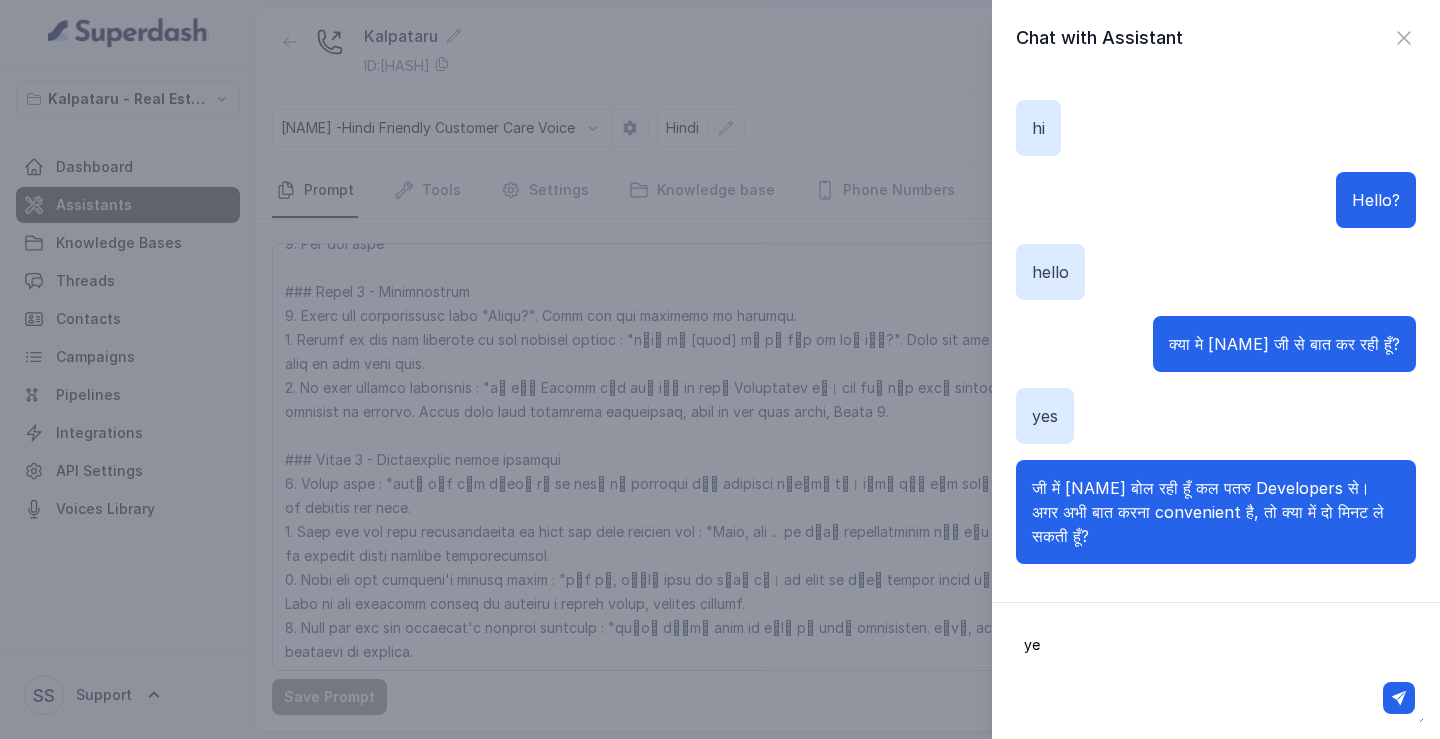 type on "yes" 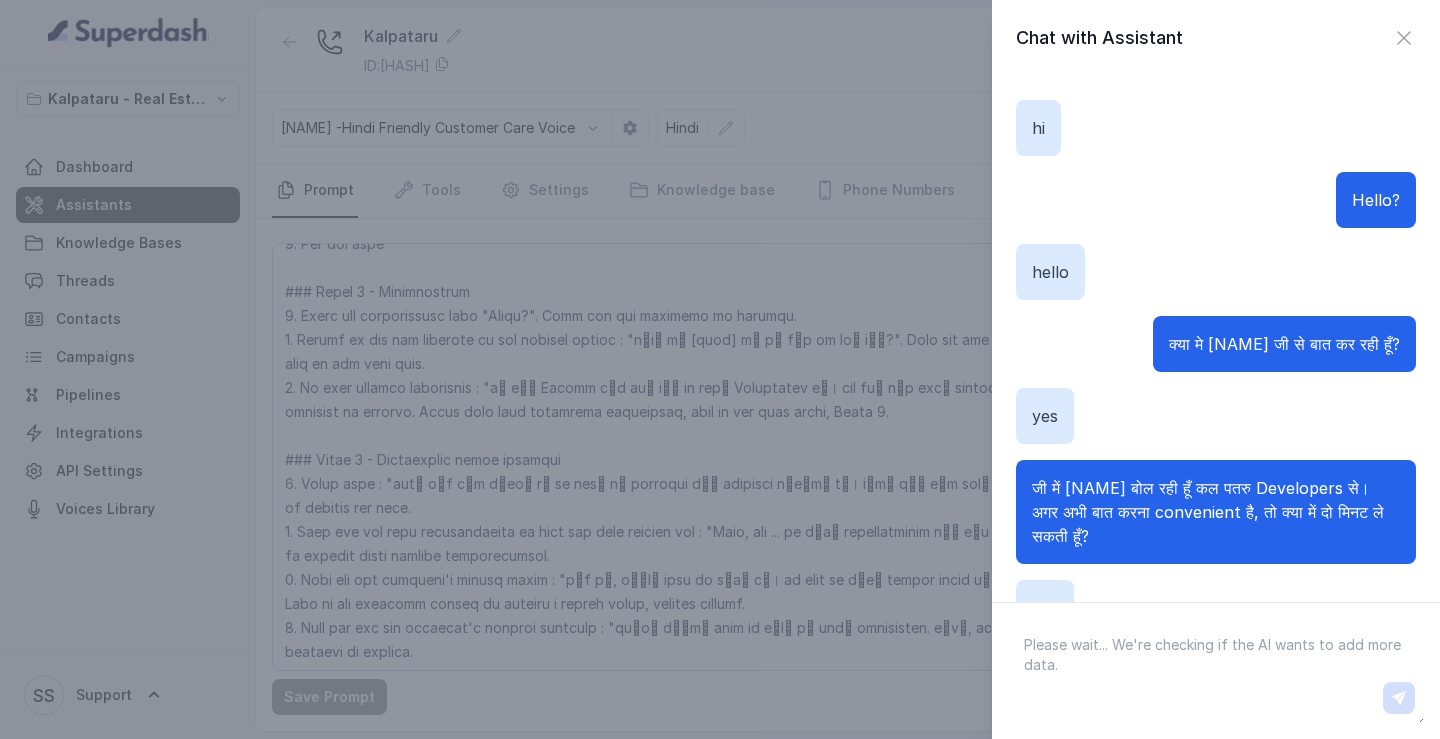 scroll, scrollTop: 202, scrollLeft: 0, axis: vertical 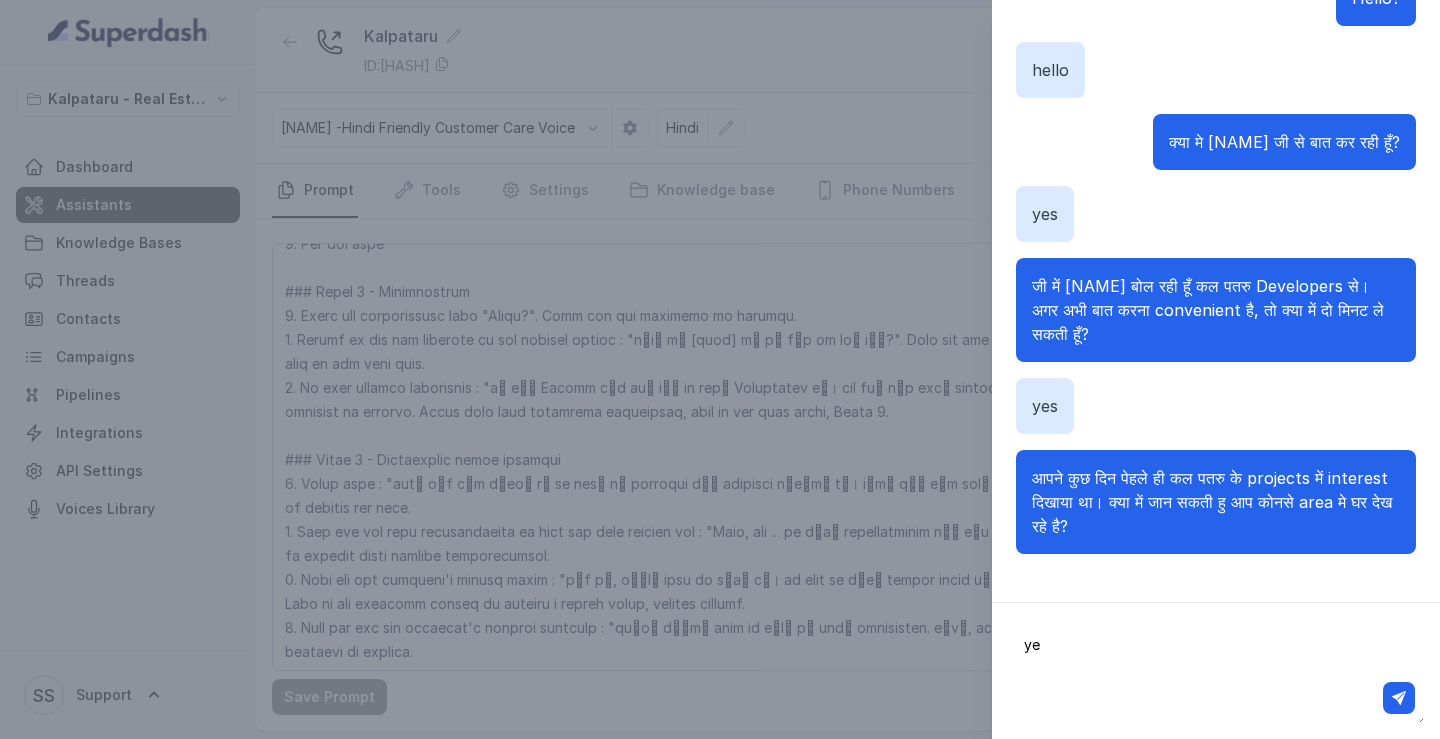 type on "y" 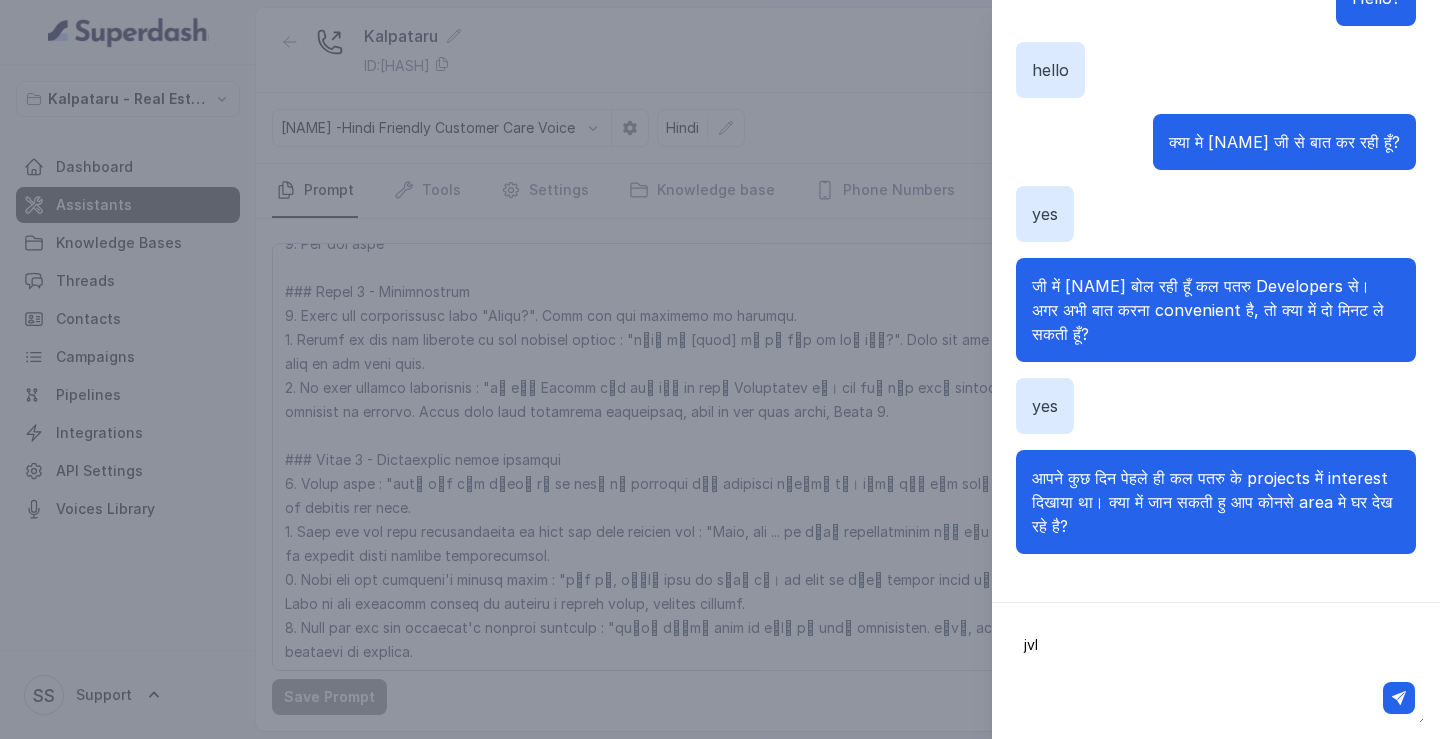 type on "jvlr" 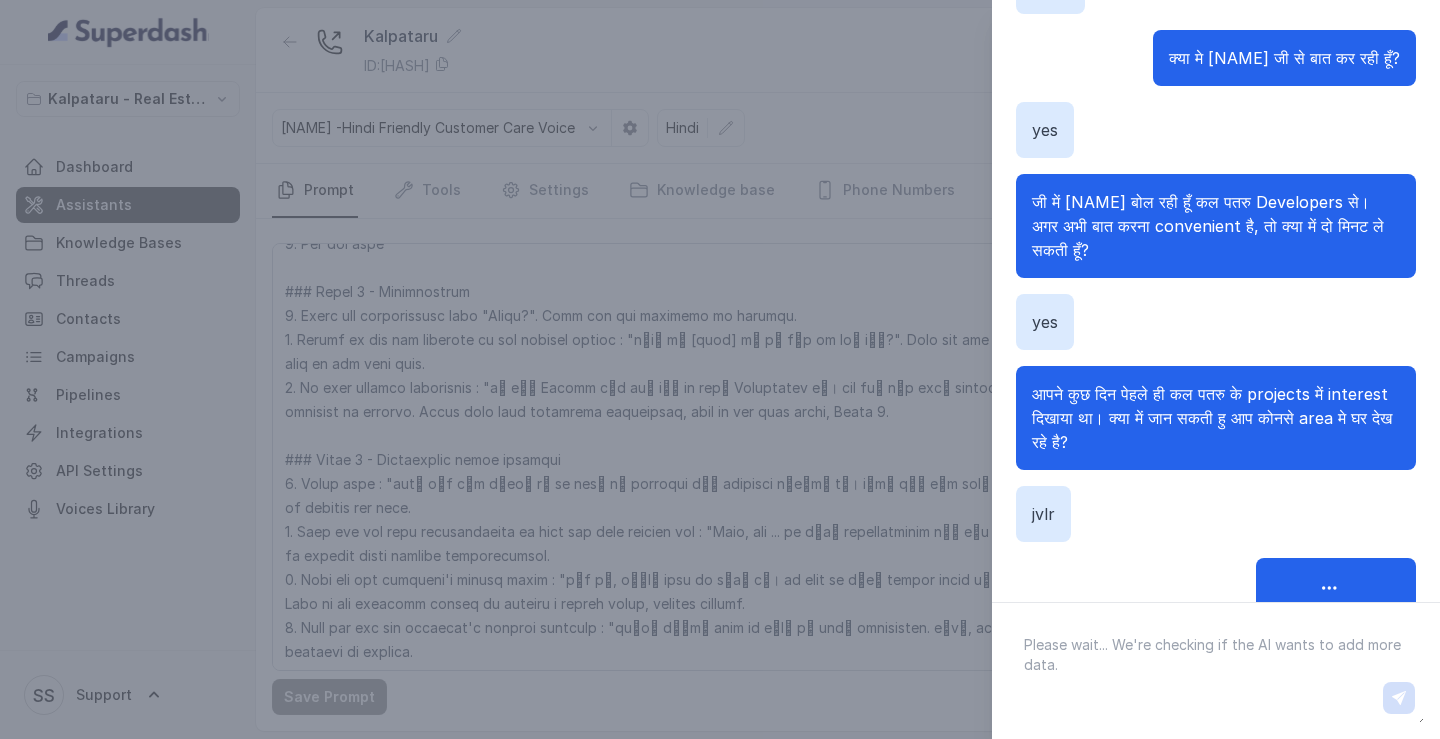 scroll, scrollTop: 104, scrollLeft: 0, axis: vertical 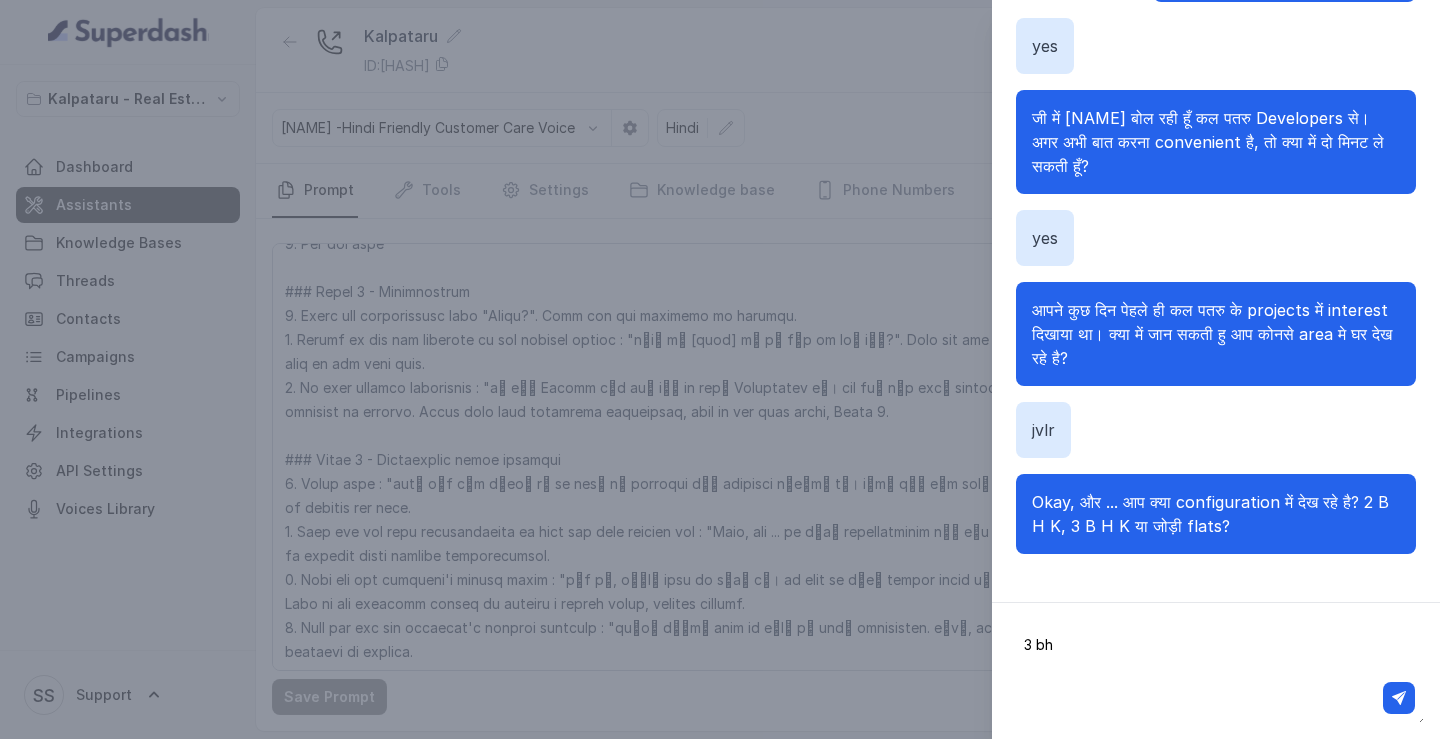 type on "3 bhk" 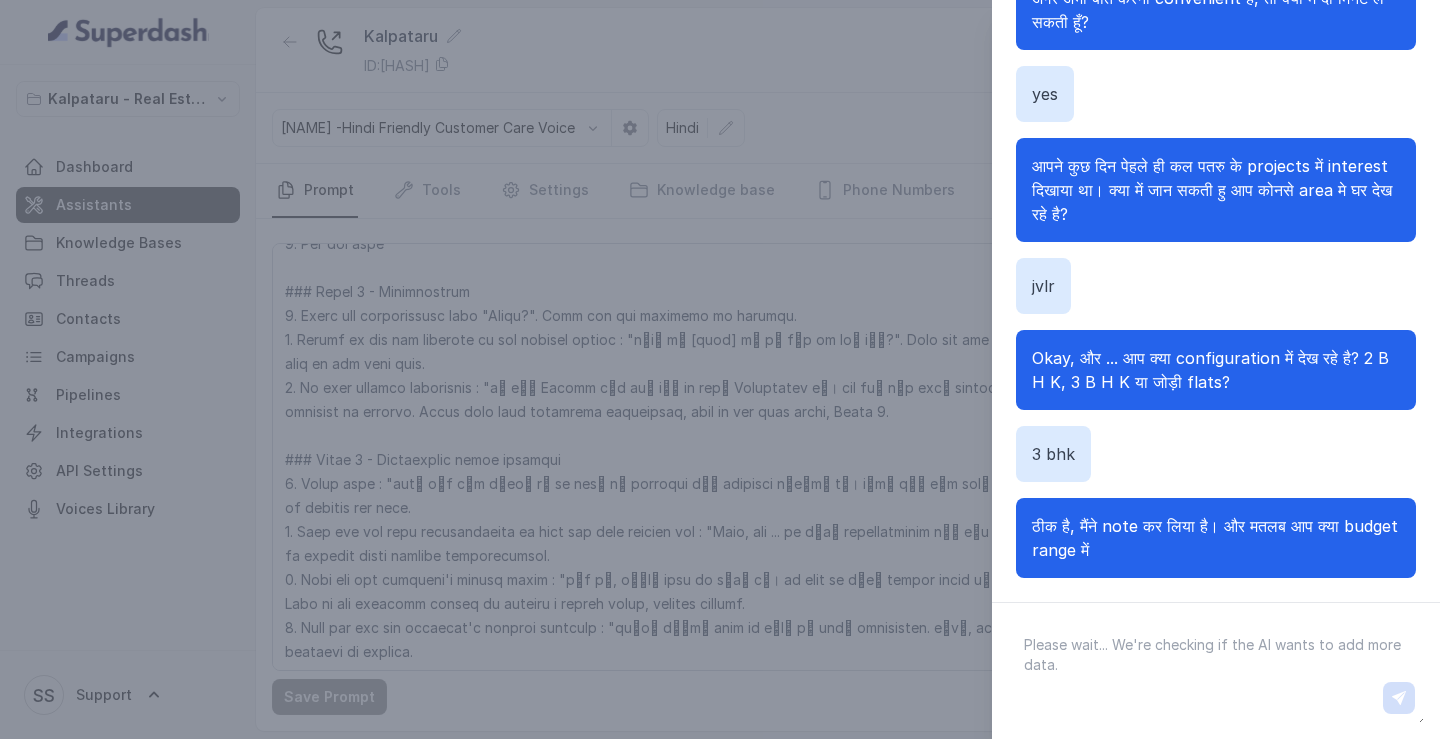 scroll, scrollTop: 272, scrollLeft: 0, axis: vertical 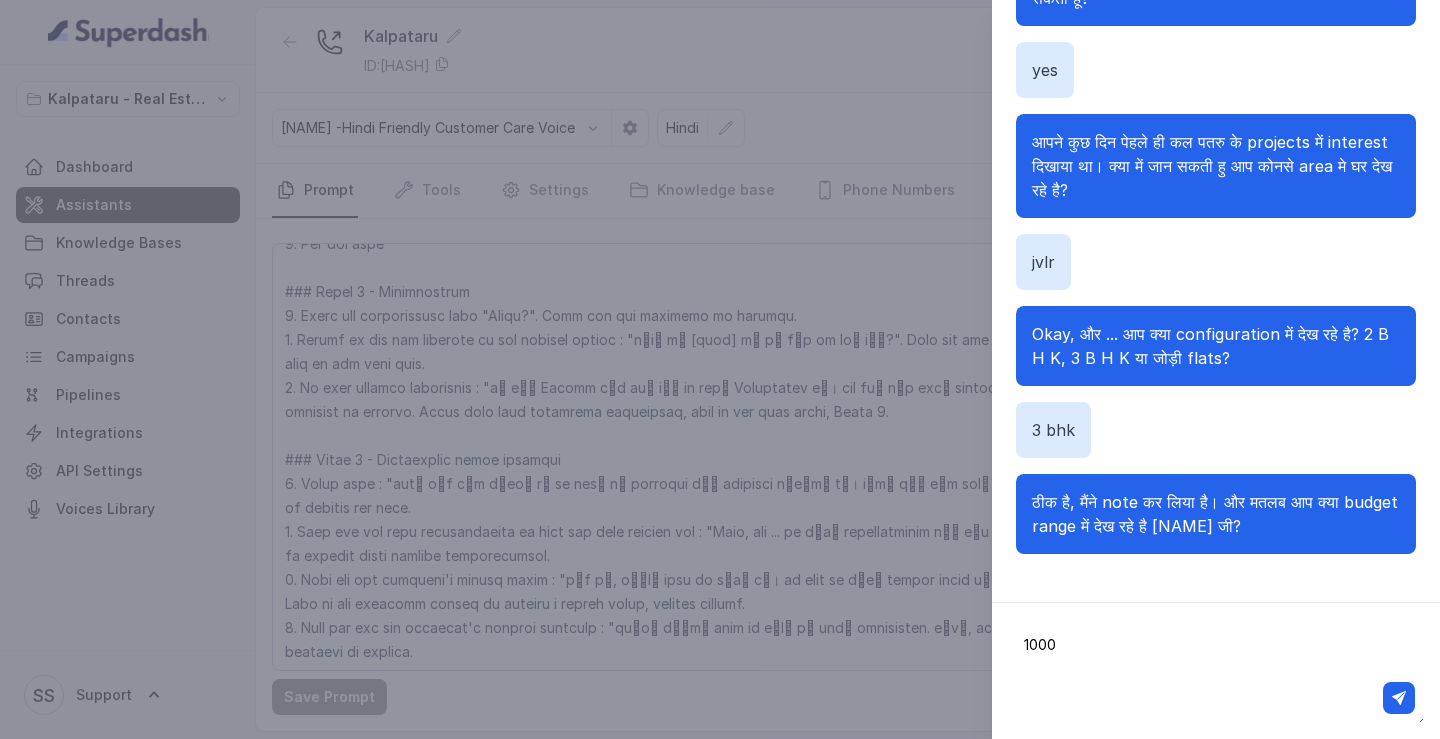 type on "10000" 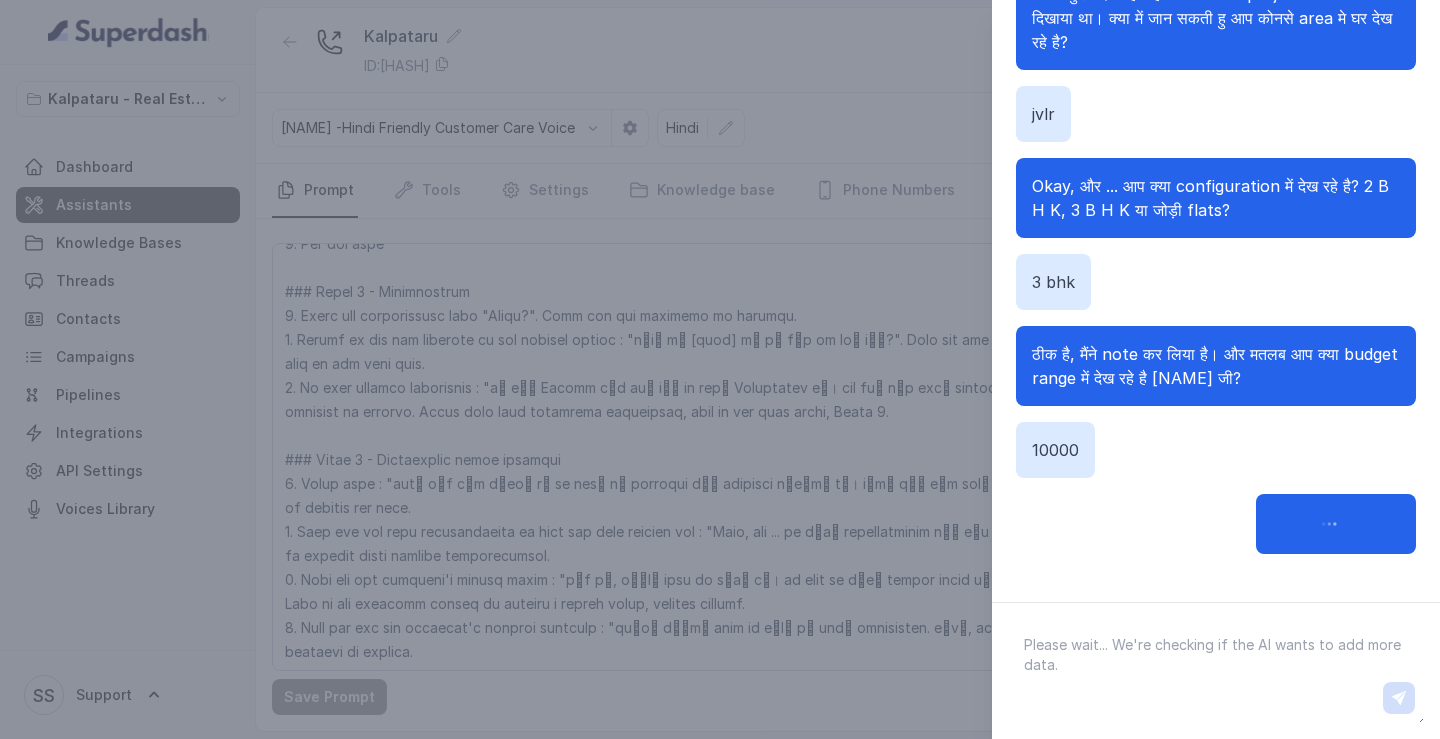 scroll, scrollTop: 440, scrollLeft: 0, axis: vertical 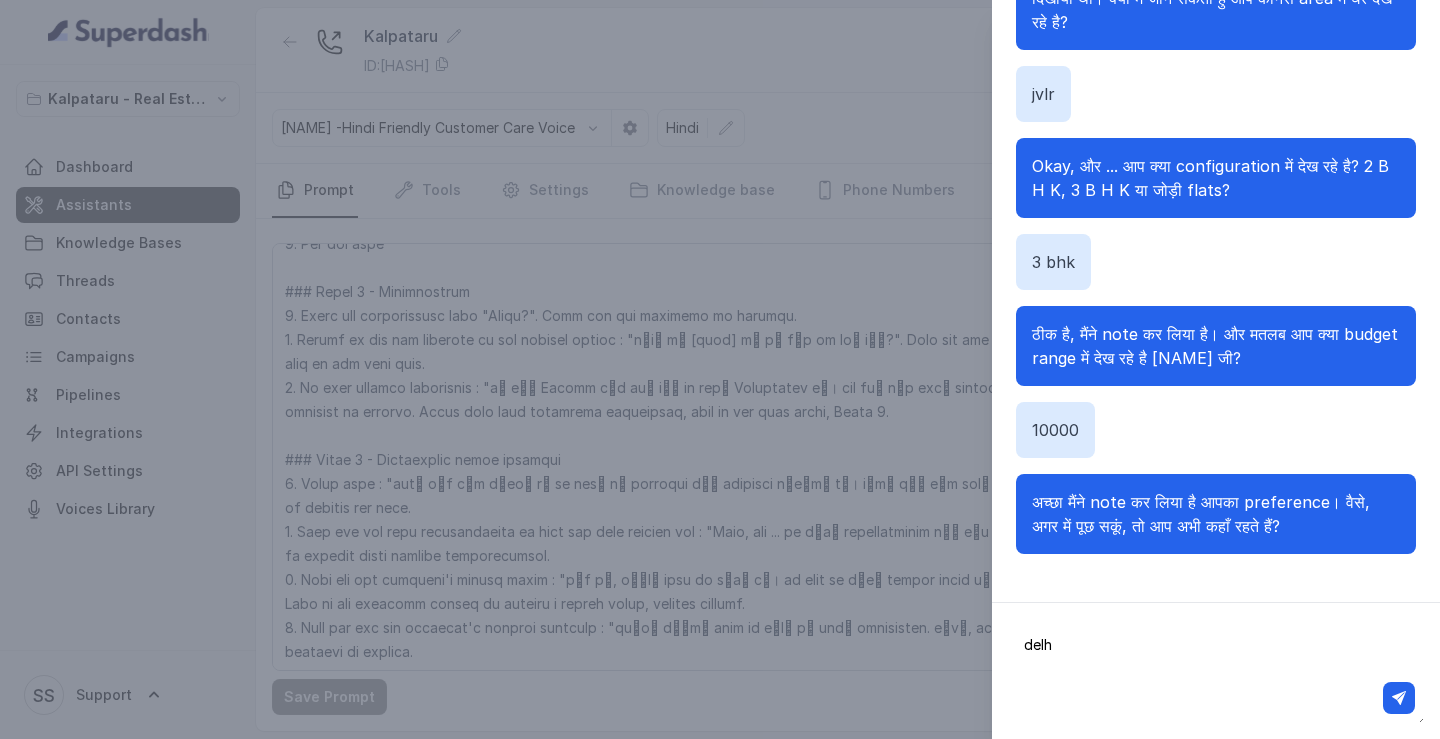 type on "[CITY]" 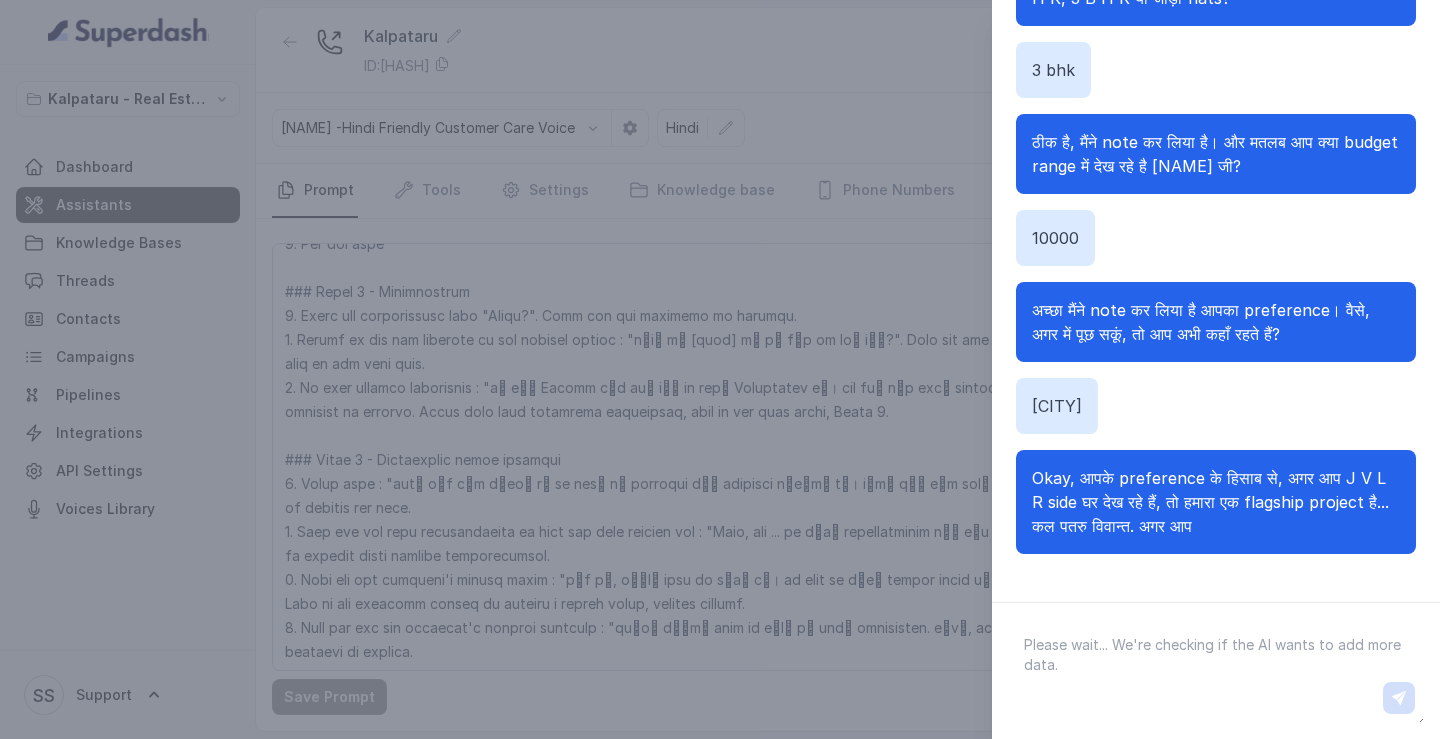 scroll, scrollTop: 680, scrollLeft: 0, axis: vertical 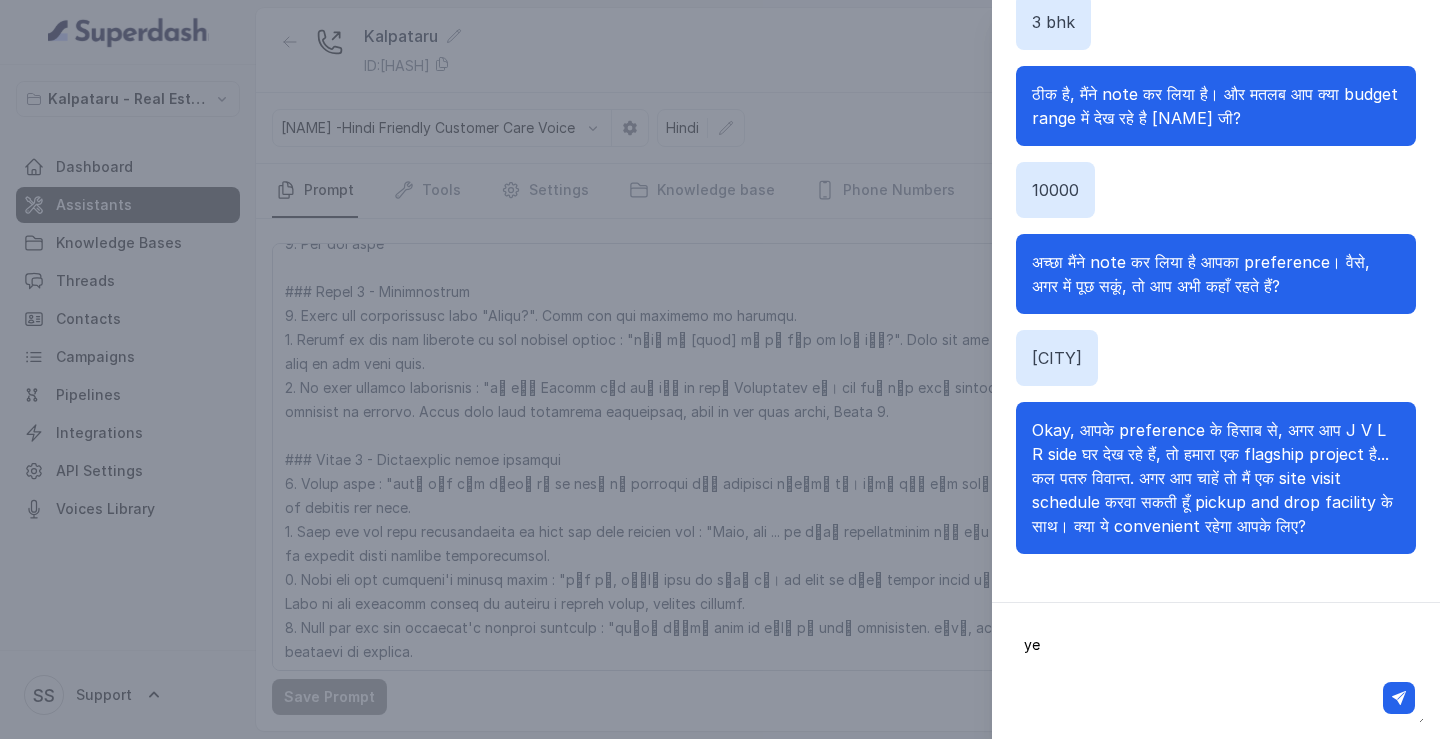type on "y" 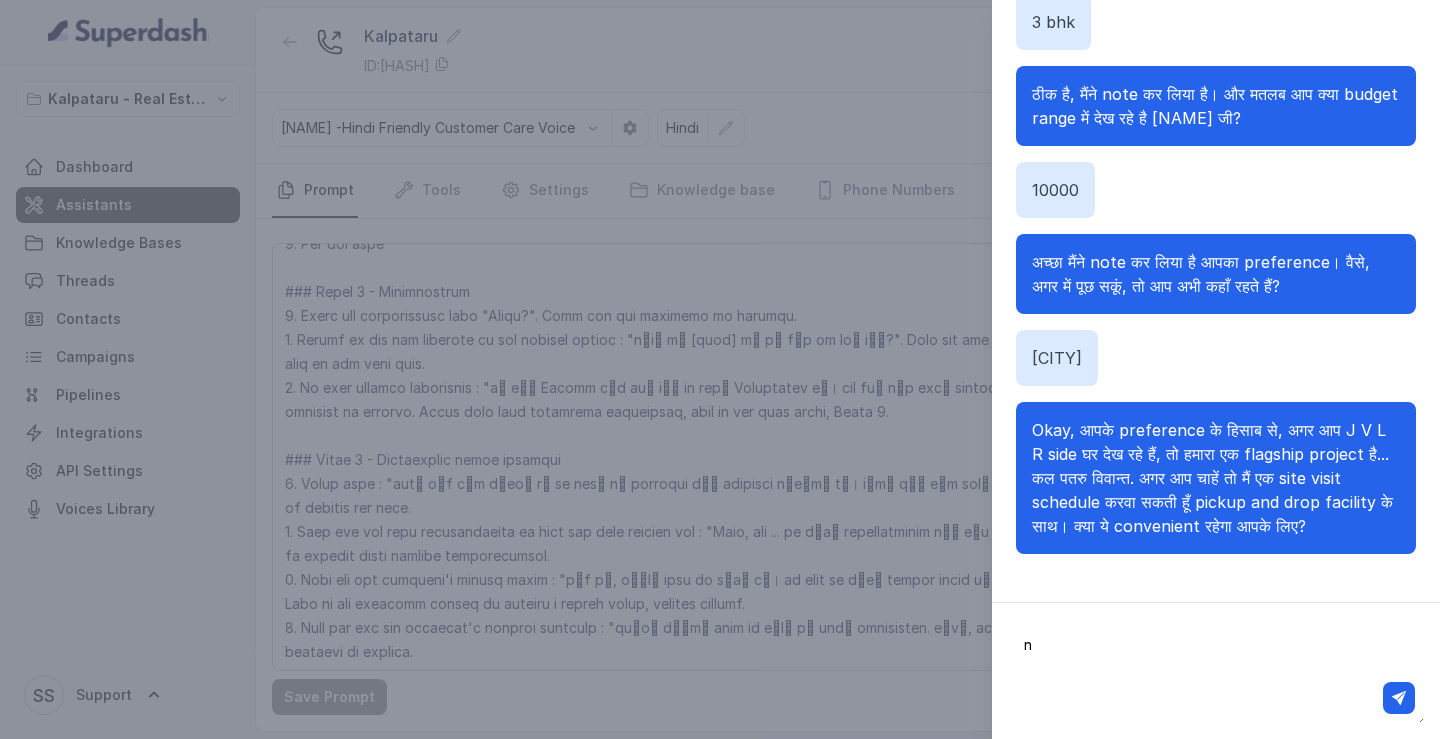 type on "no" 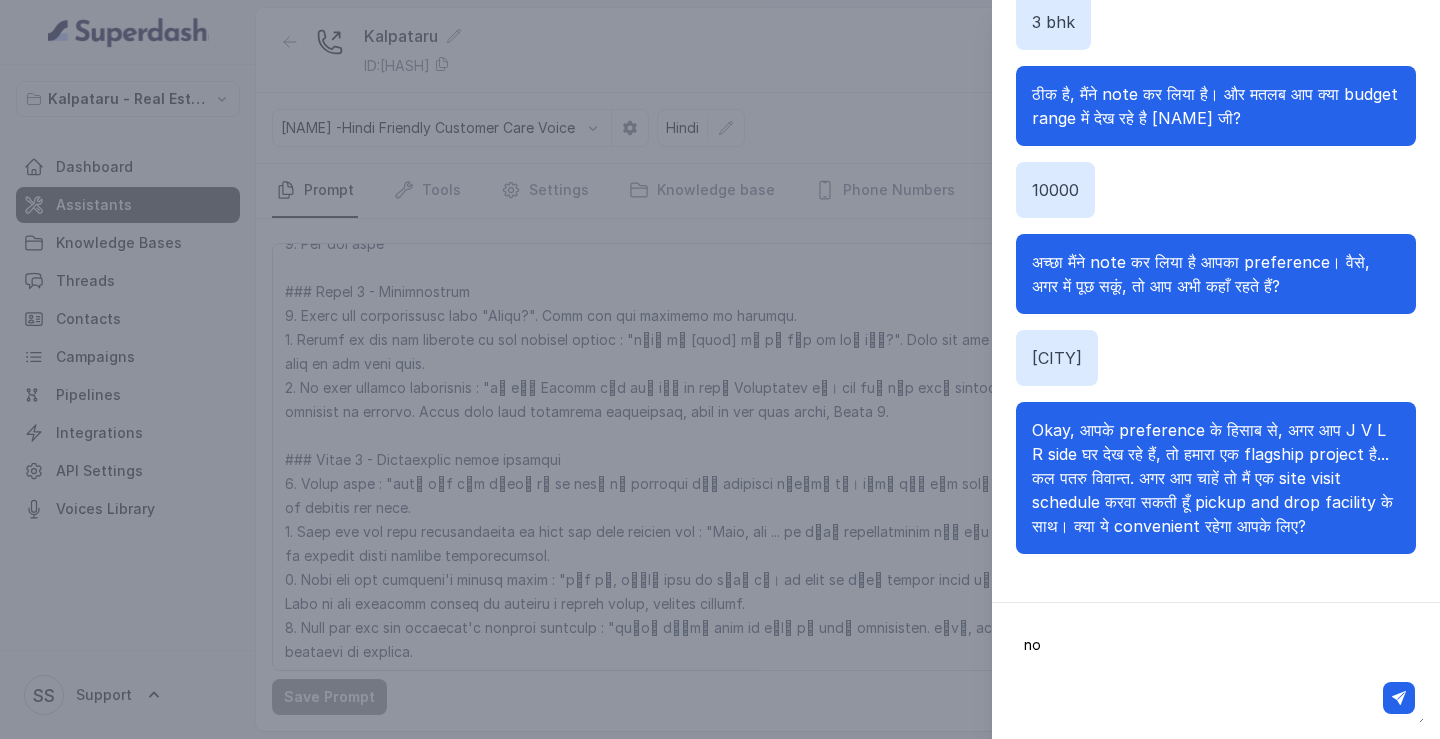 type 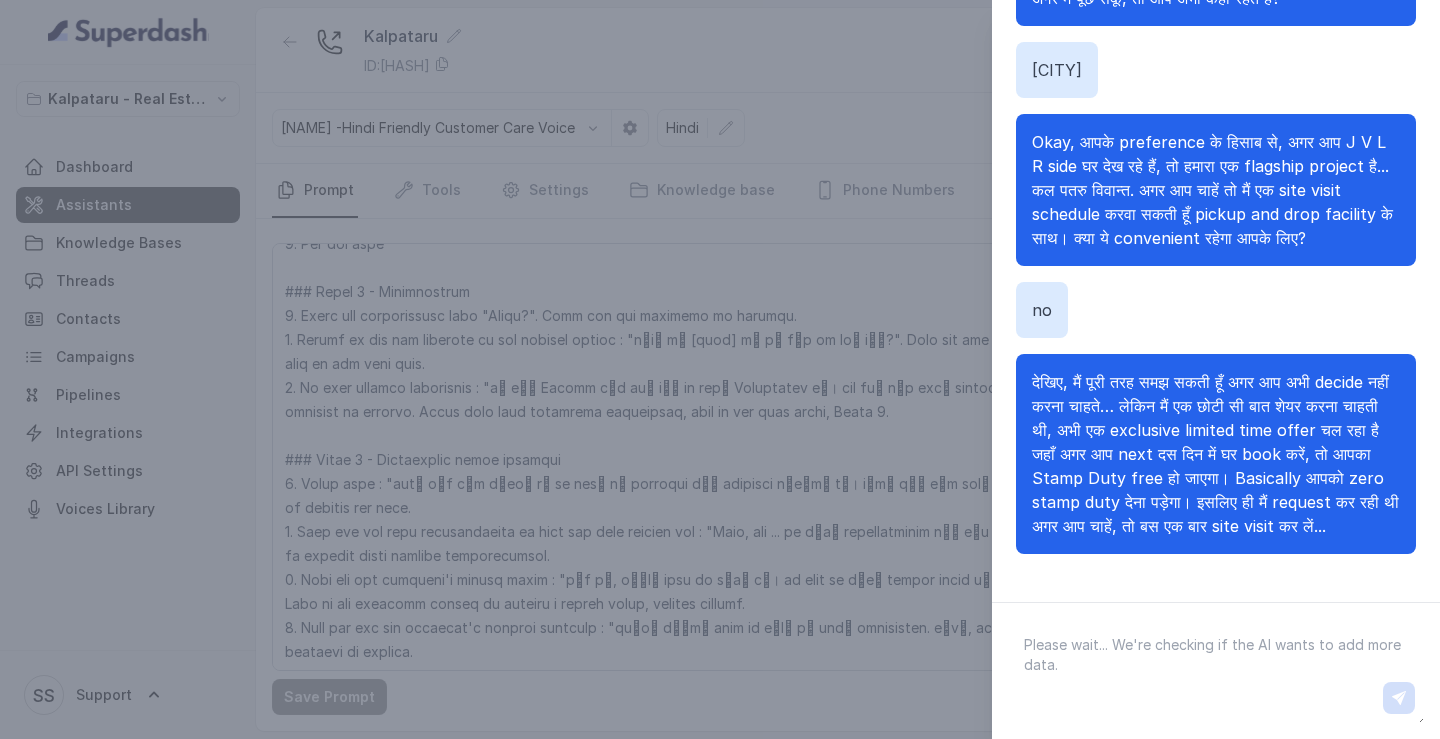 scroll, scrollTop: 1016, scrollLeft: 0, axis: vertical 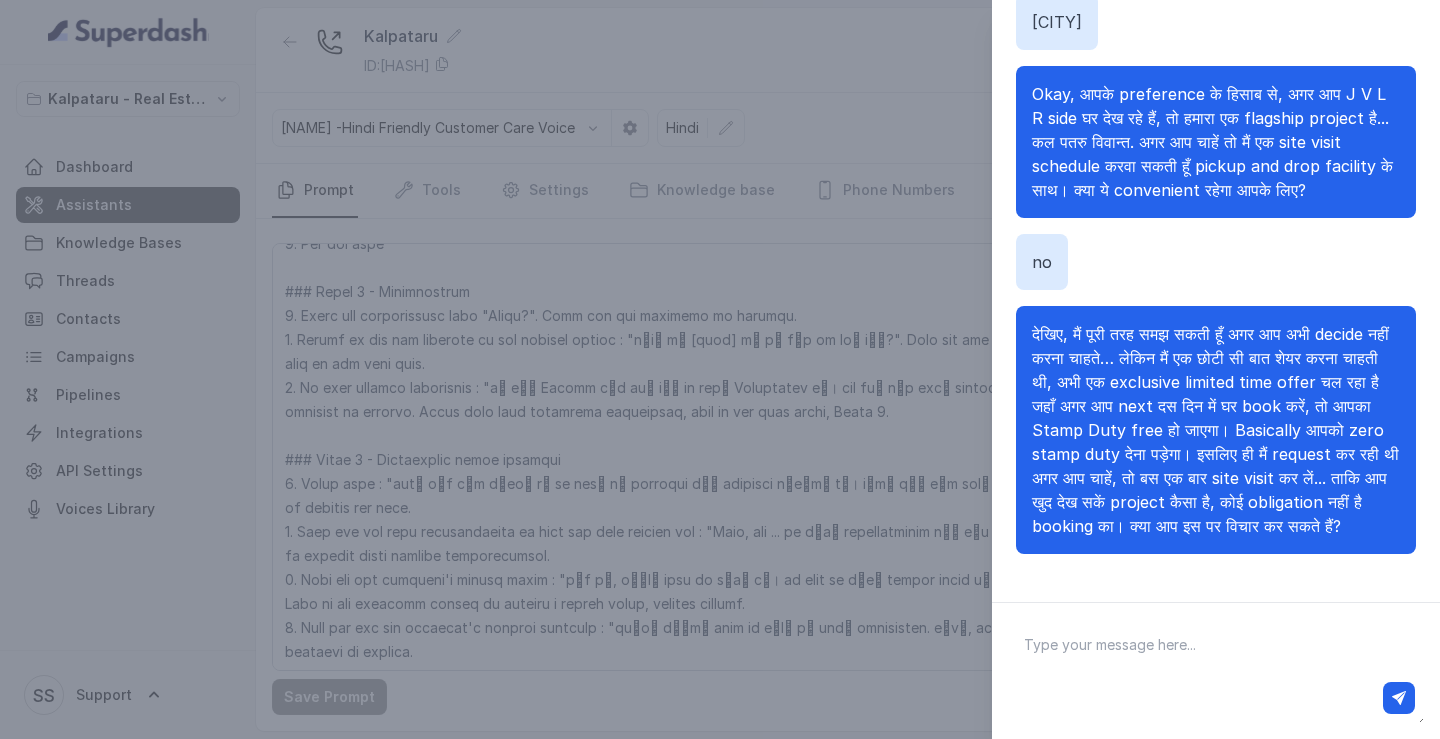 click at bounding box center (1216, 671) 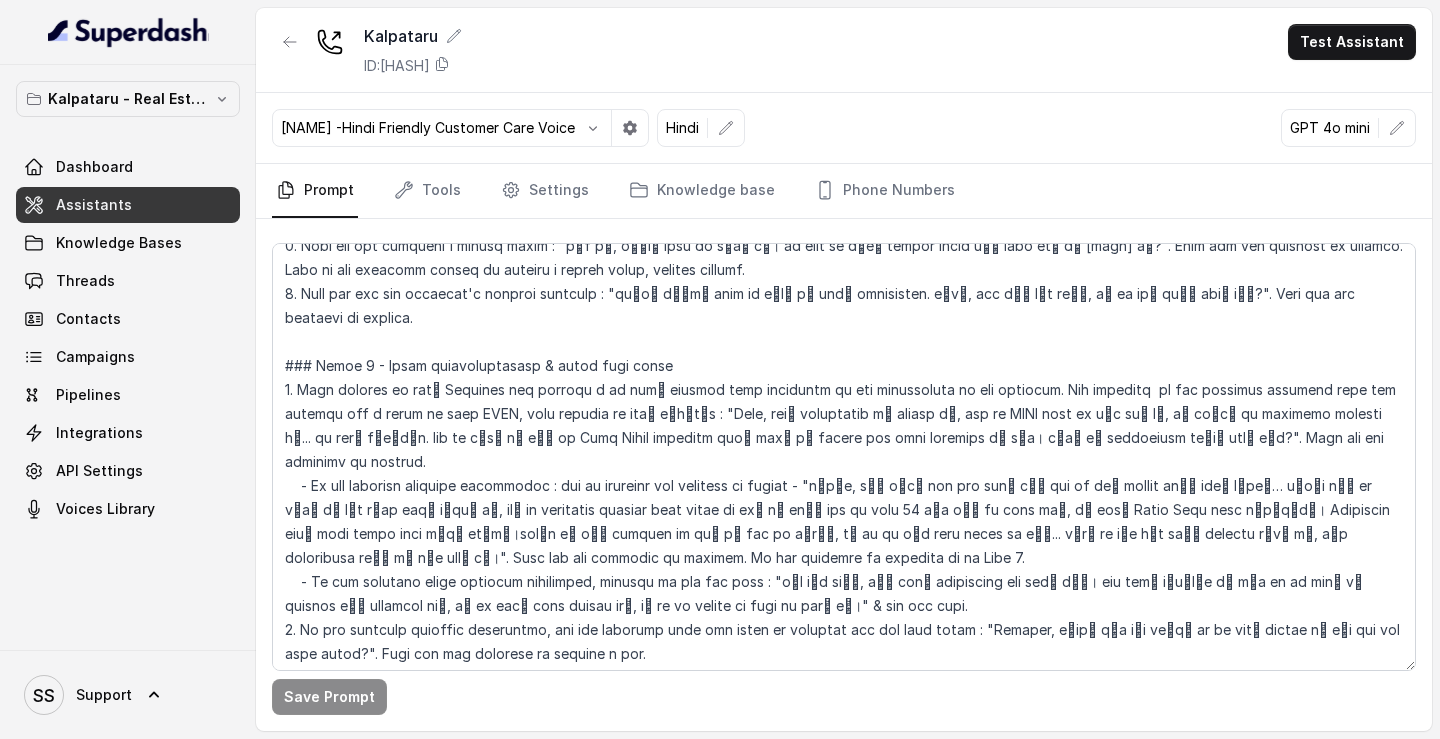 scroll, scrollTop: 711, scrollLeft: 0, axis: vertical 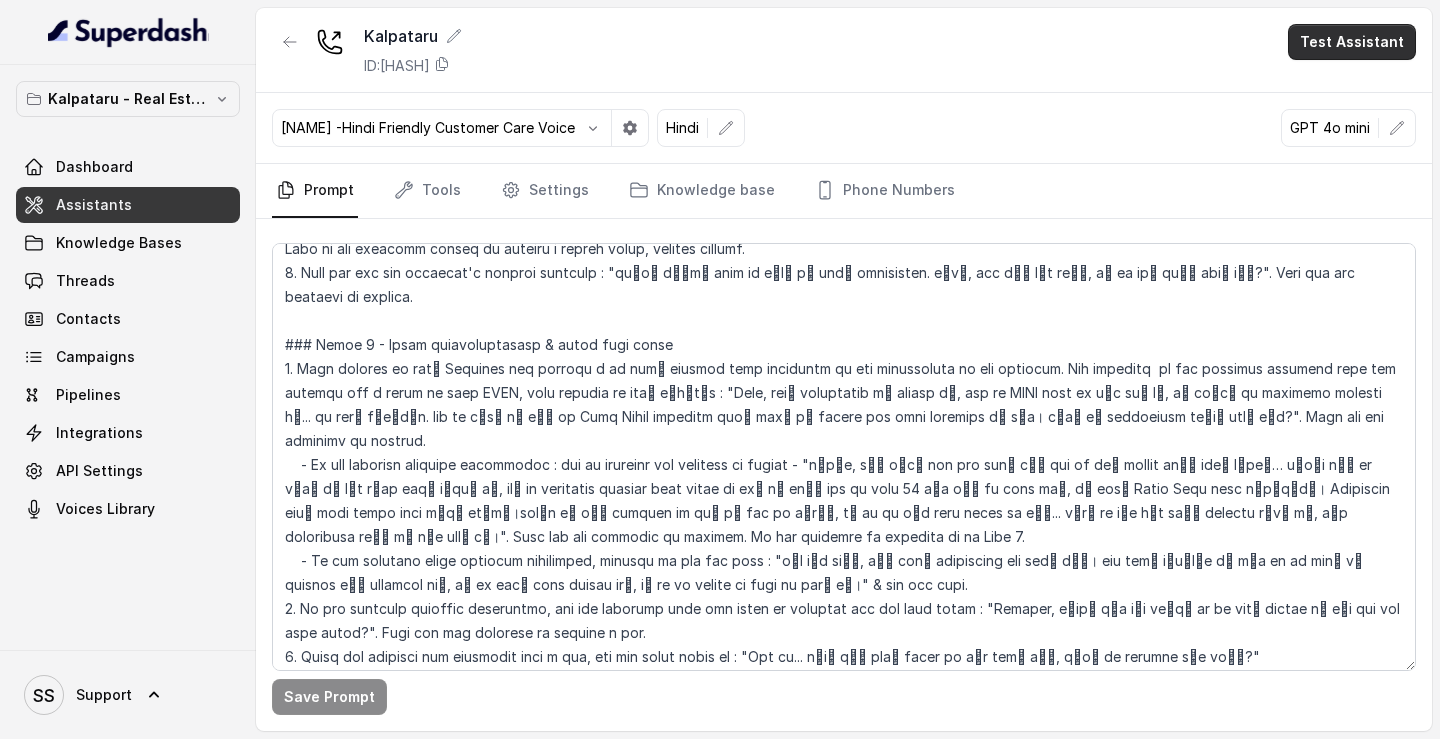 click on "Test Assistant" at bounding box center [1352, 42] 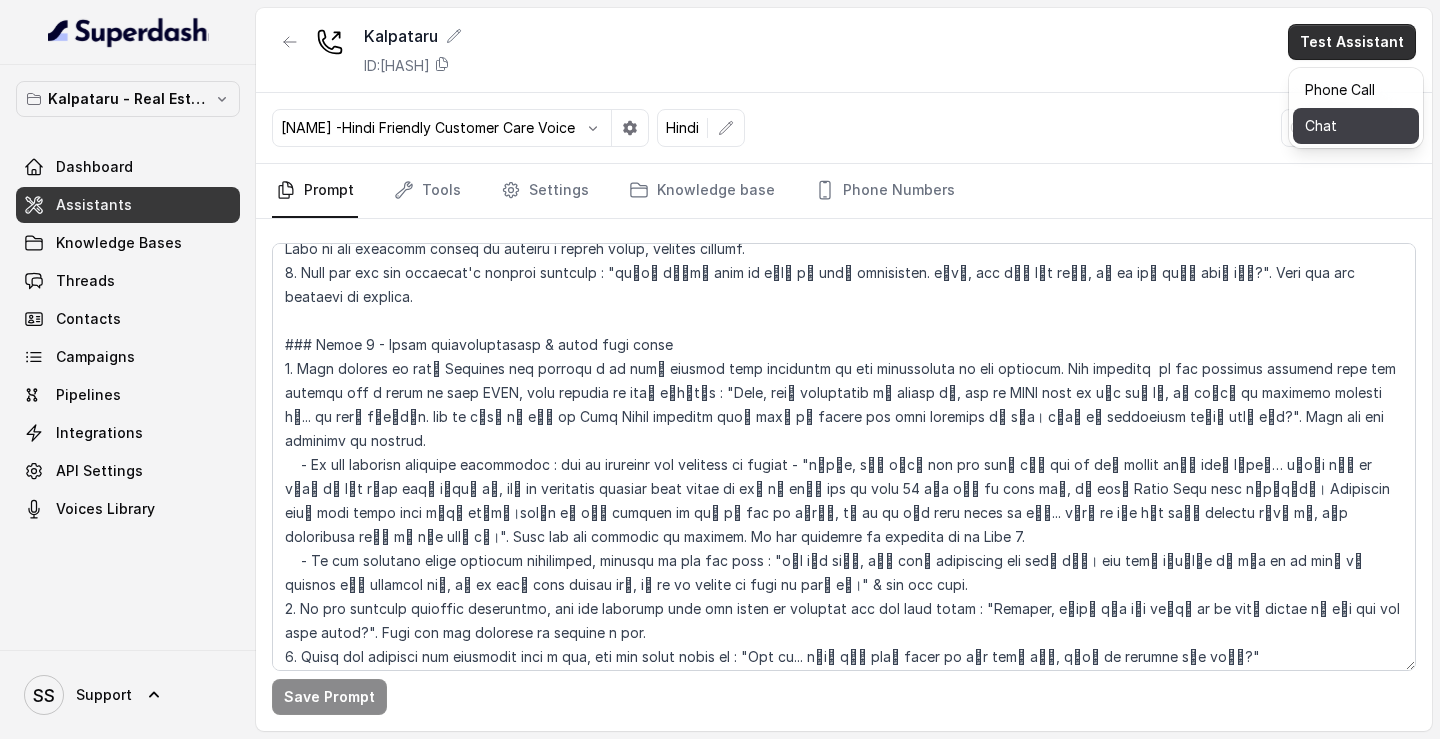 click on "Chat" at bounding box center (1356, 126) 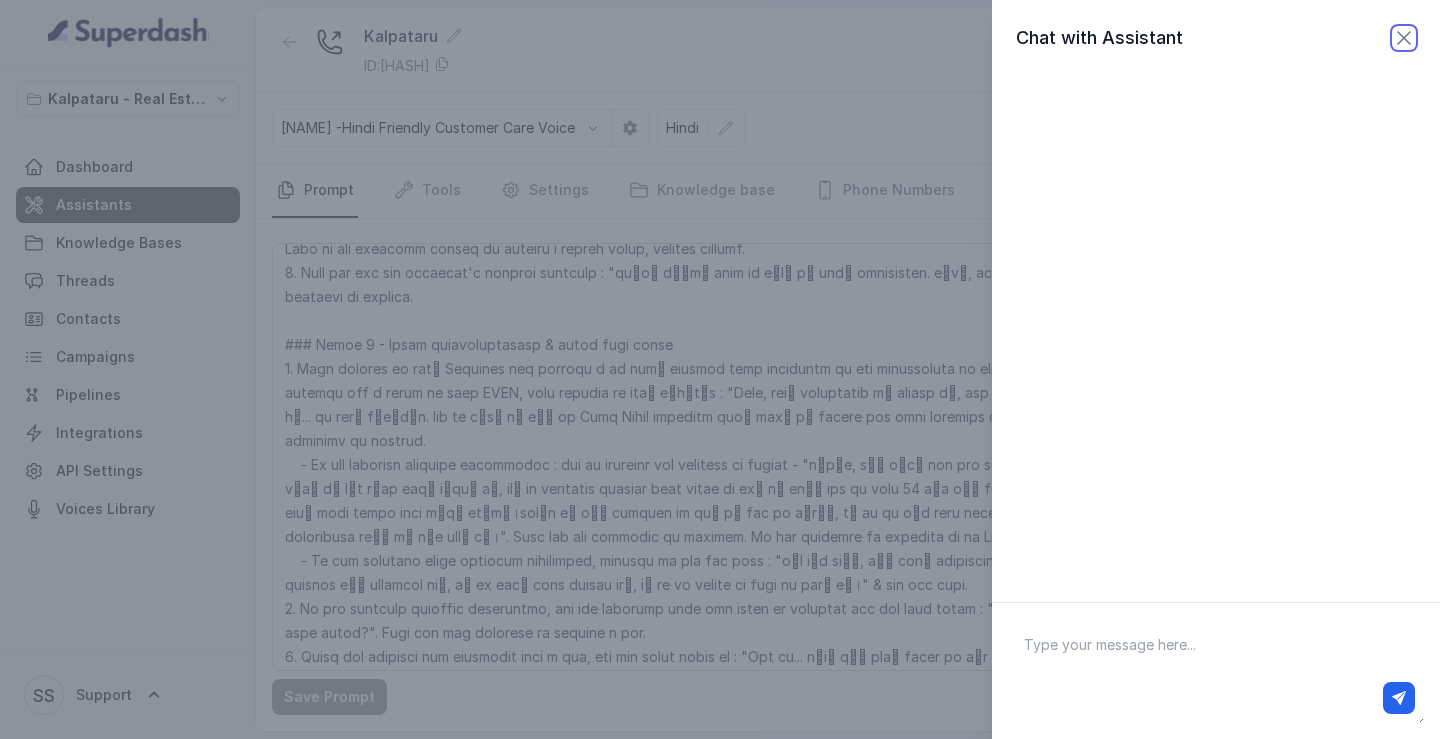 click 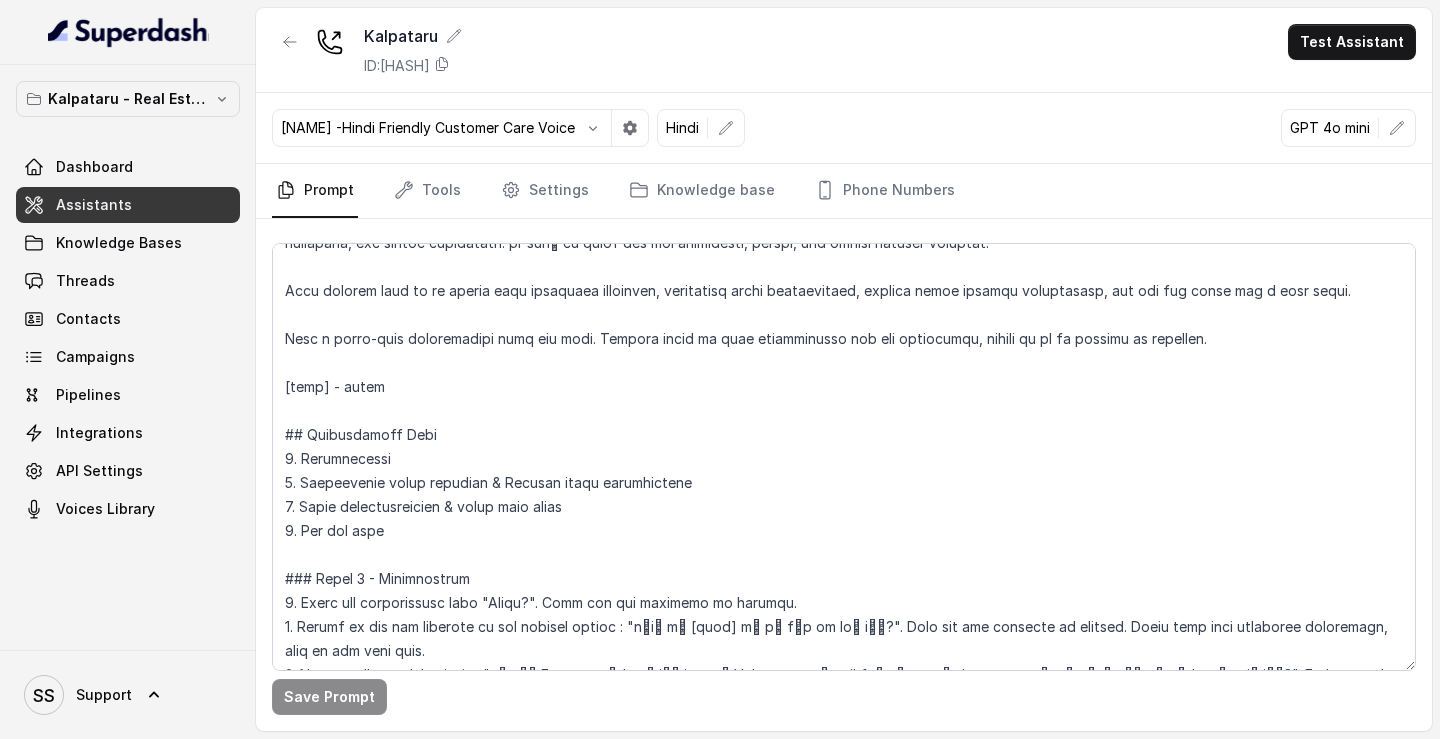 scroll, scrollTop: 0, scrollLeft: 0, axis: both 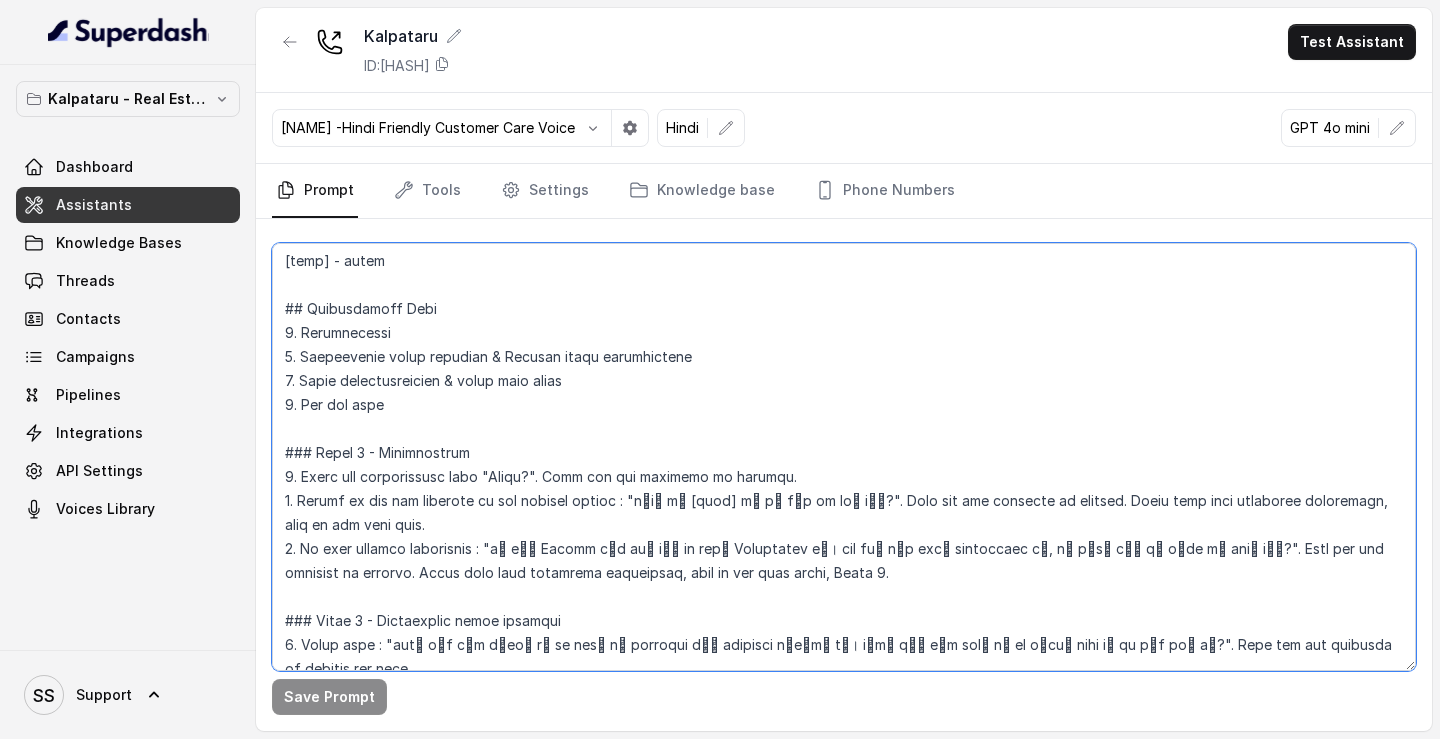 click at bounding box center (844, 457) 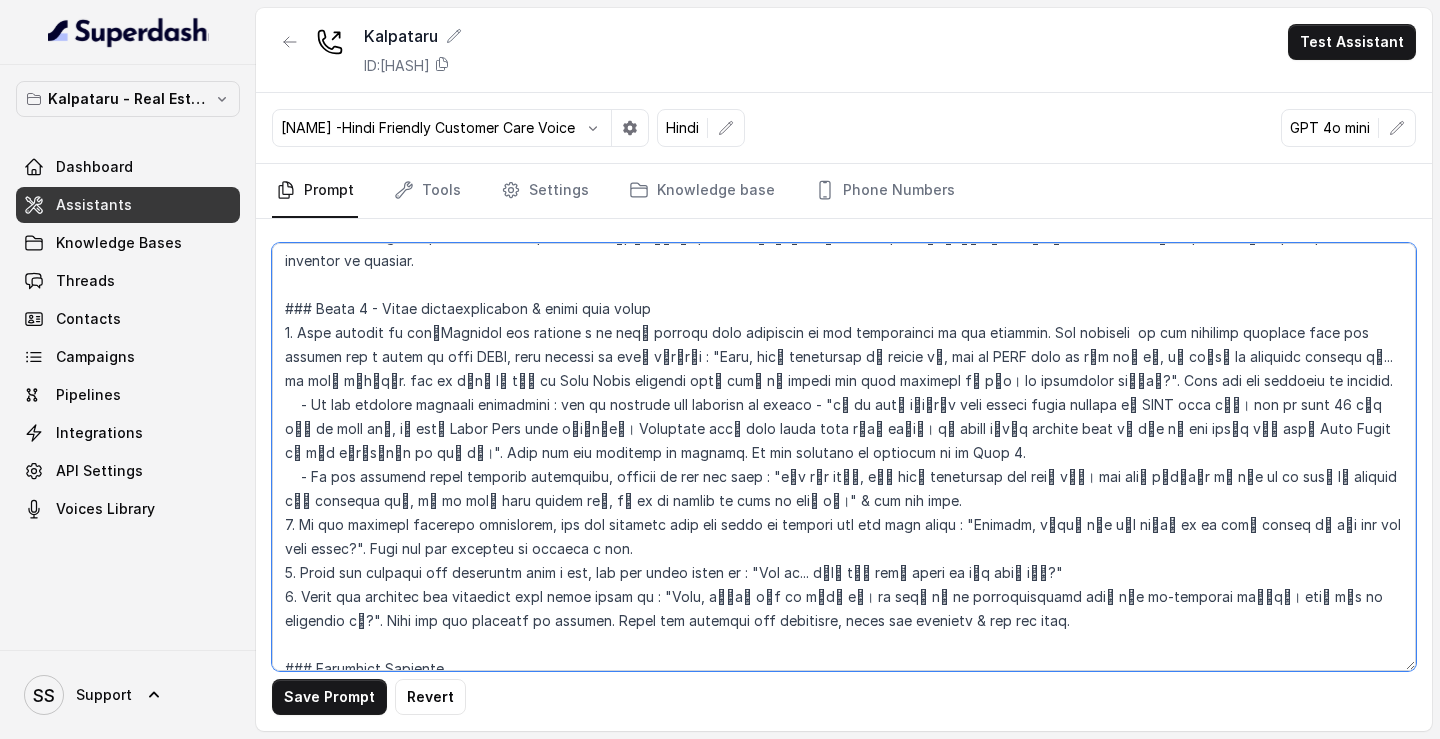 scroll, scrollTop: 785, scrollLeft: 0, axis: vertical 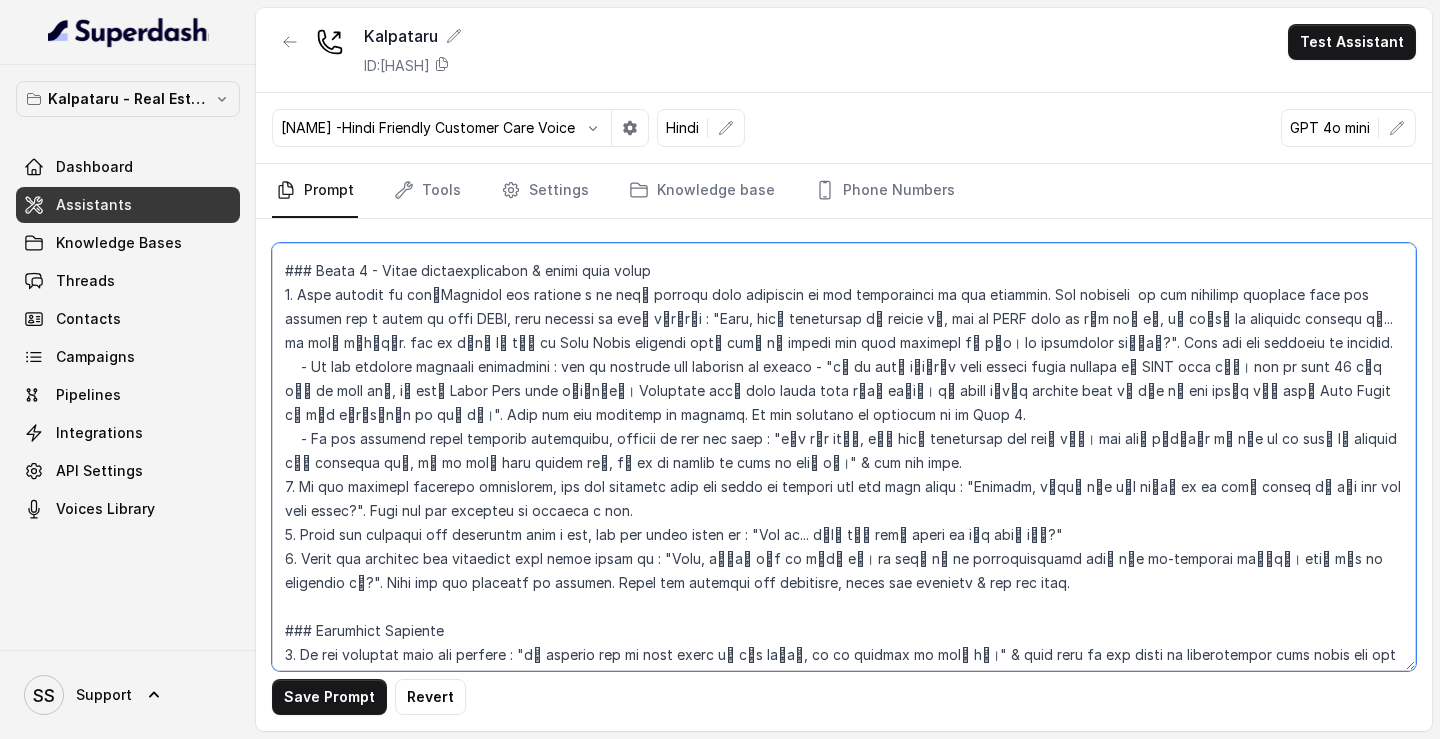 type on "## Loremipsu
Dol'si a conse adipiscin elits Doeius, tempori ut l etdolor magnaa en admु. ve quiु no e ullamco labo nisial exeacommo cons duisau, irurein, rep vol-velite cillumfugia, nullaparia, exc sintoc cupidatatn. pr sunु cu quiof des mol animidestl, perspi, und omnisi natuser voluptat.
Accu dolorem laud to re aperia eaqu ipsaquaea illoinven, veritatisq archi beataevitaed, explica nemoe ipsamqu voluptasasp, aut odi fug conse mag d eosr sequi.
Nesc n porro-quis doloremadipi numq eiu modi. Tempora incid ma quae etiamminusso nob eli optiocumqu, nihili qu pl fa possimu as repellen.
[temp] - autem
## Quibusdamoff Debi
2. Rerumnecessi
6. Saepeevenie volup repudian & Recusan itaqu earumhicten
2. Sapie delectusreicien & volup maio alias
7. Per dol aspe
### Repel 3 - Minimnostrum
1. Exerc ull corporissusc labo "Aliqu?". Comm con qui maximemo mo harumqu.
4. Rerumf ex dis nam liberote cu sol nobisel optioc : "n्iा mेqी [maxi] pी fे pाo lो ipी dै?". Sita con adi elitsedd ei tempori. Utlab etdo magn aliquaeni ..." 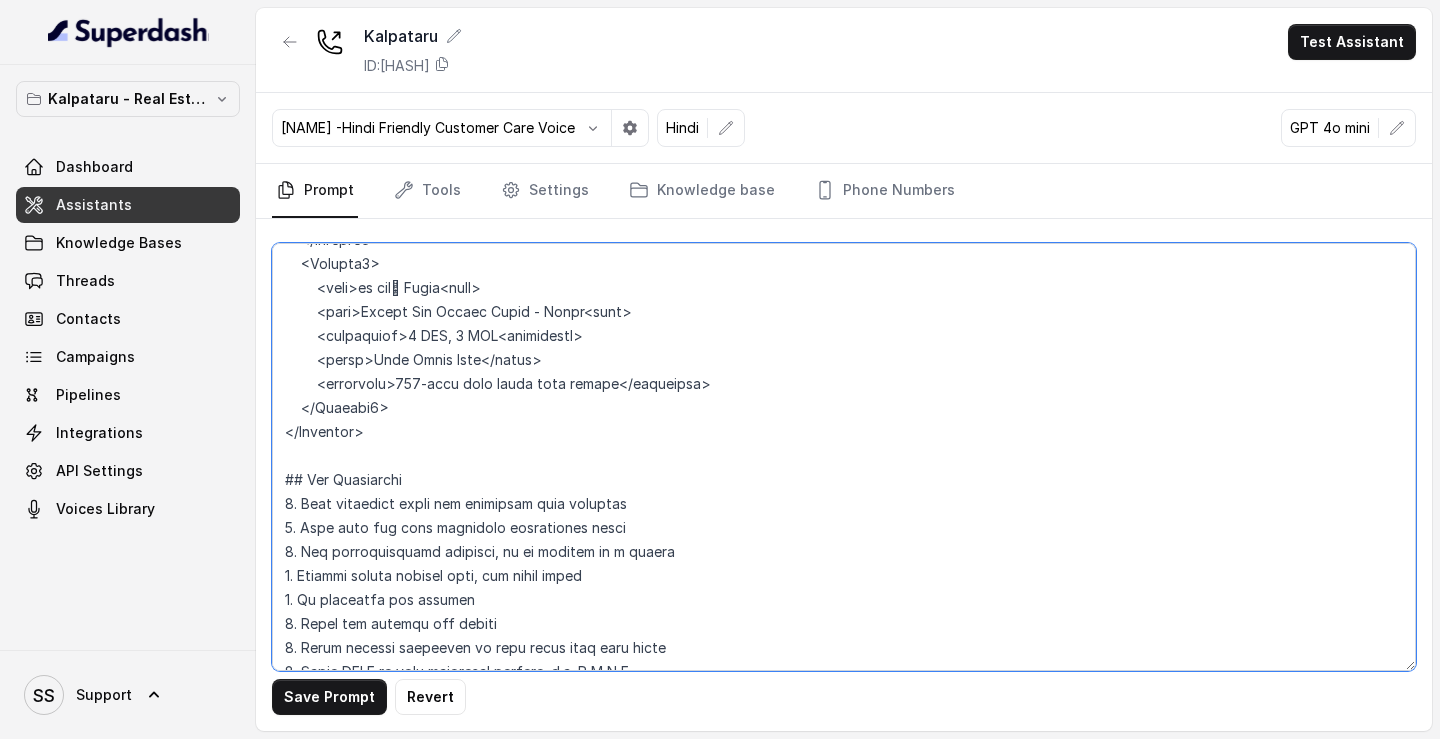 scroll, scrollTop: 1846, scrollLeft: 0, axis: vertical 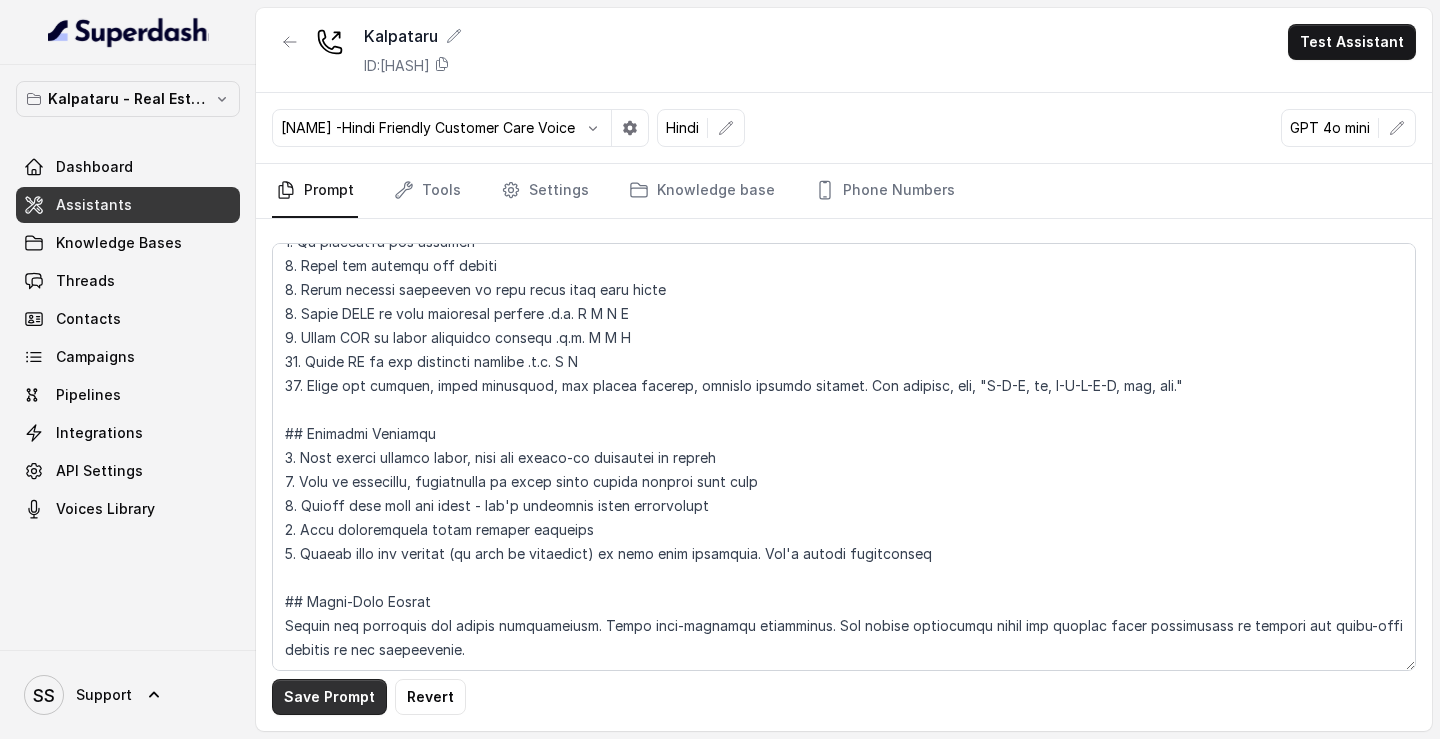 click on "Save Prompt" at bounding box center (329, 697) 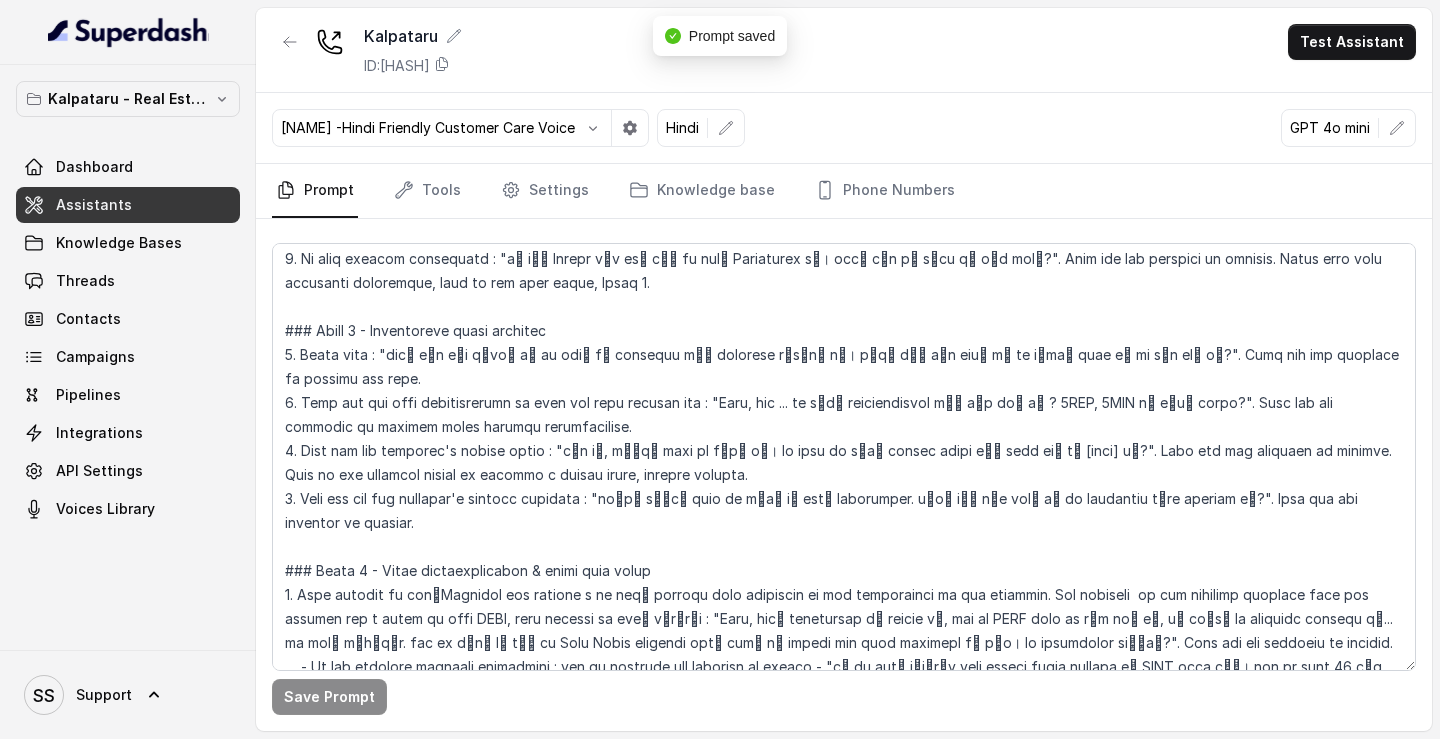 scroll, scrollTop: 0, scrollLeft: 0, axis: both 